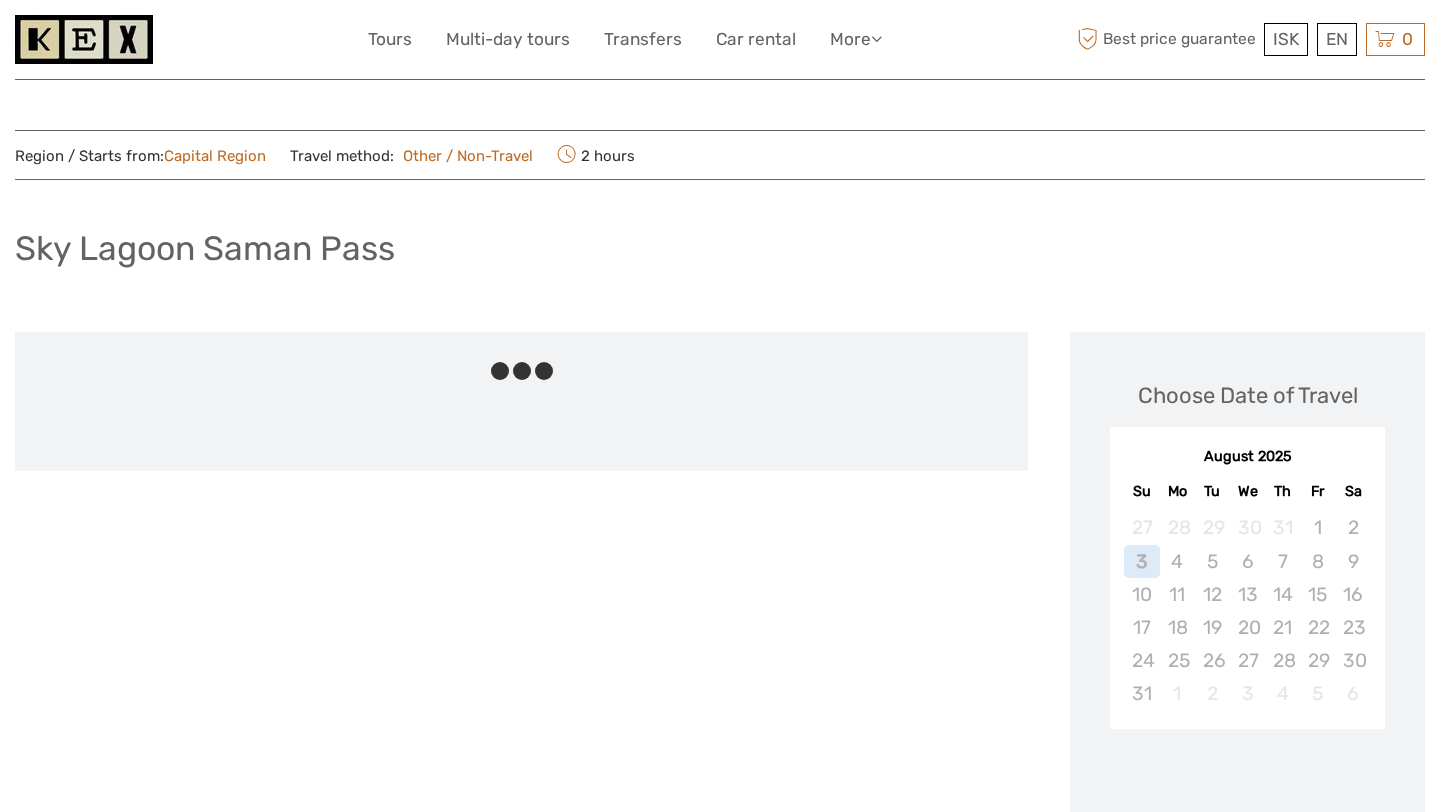 scroll, scrollTop: 0, scrollLeft: 0, axis: both 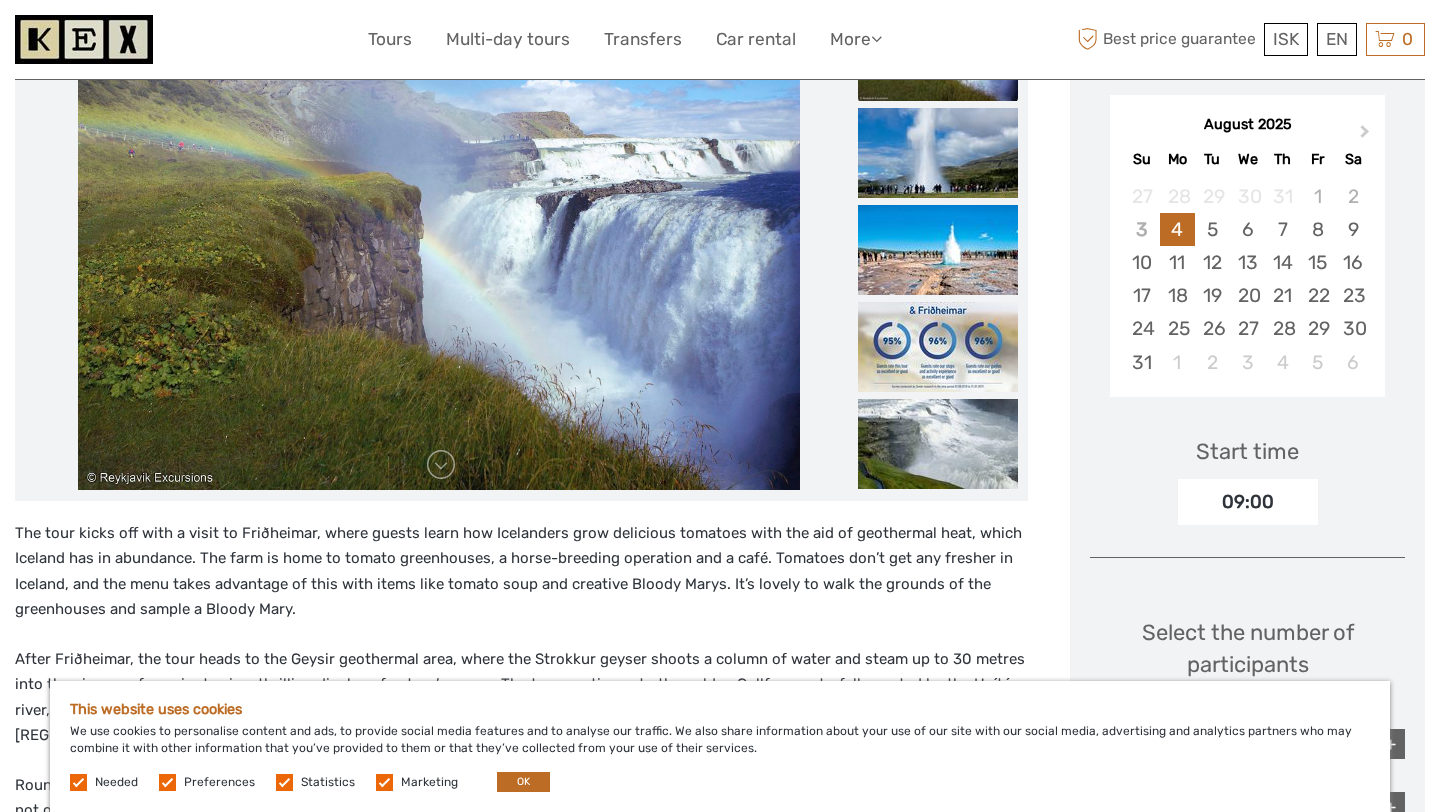 click on "This website uses cookies
We use cookies to personalise content and ads, to provide social media features and to analyse our traffic. We also share information about your use of our site with our social media, advertising and analytics partners who may combine it with other information that you’ve provided to them or that they’ve collected from your use of their services.
Needed
Preferences
Statistics
Marketing
OK" at bounding box center [720, 746] 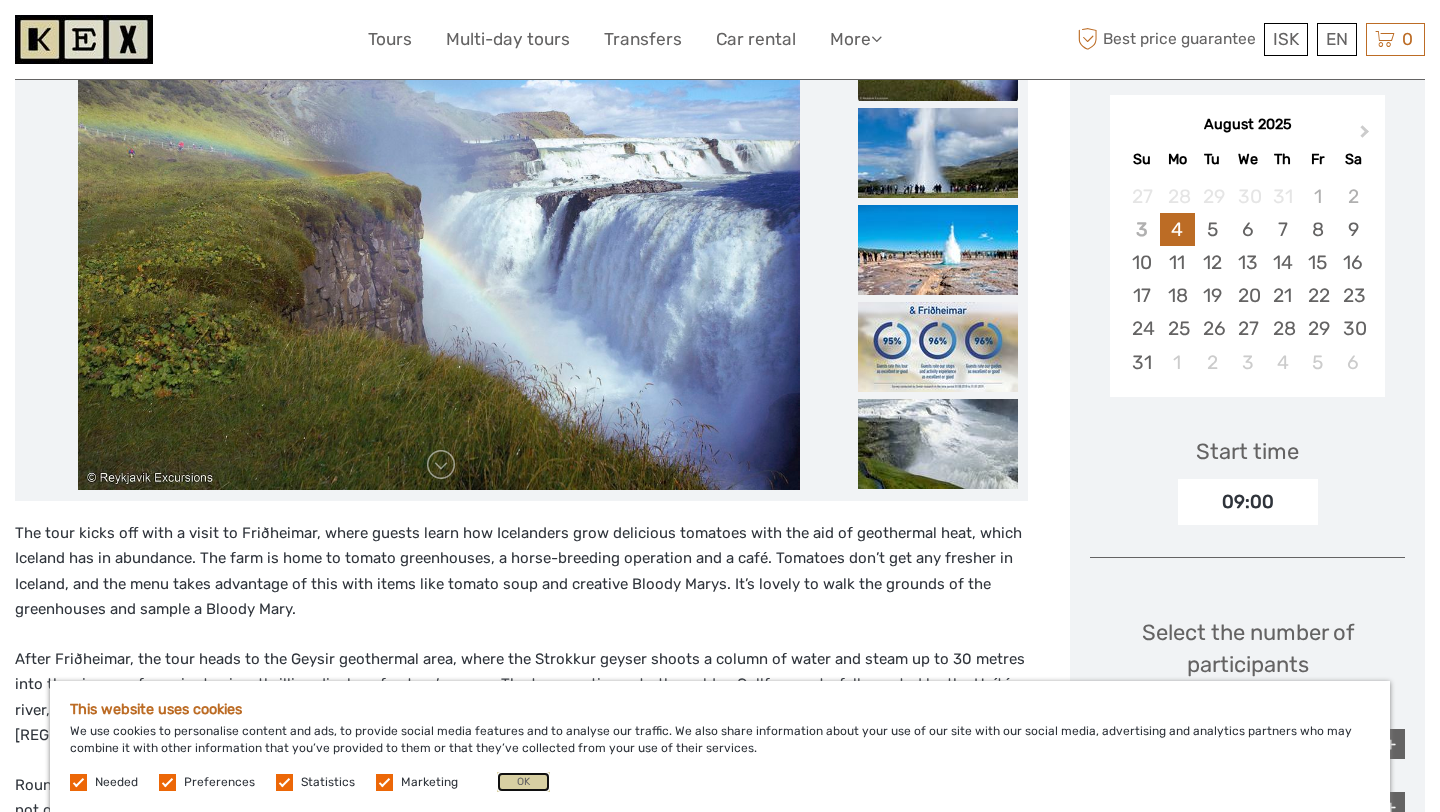 click on "OK" at bounding box center [523, 782] 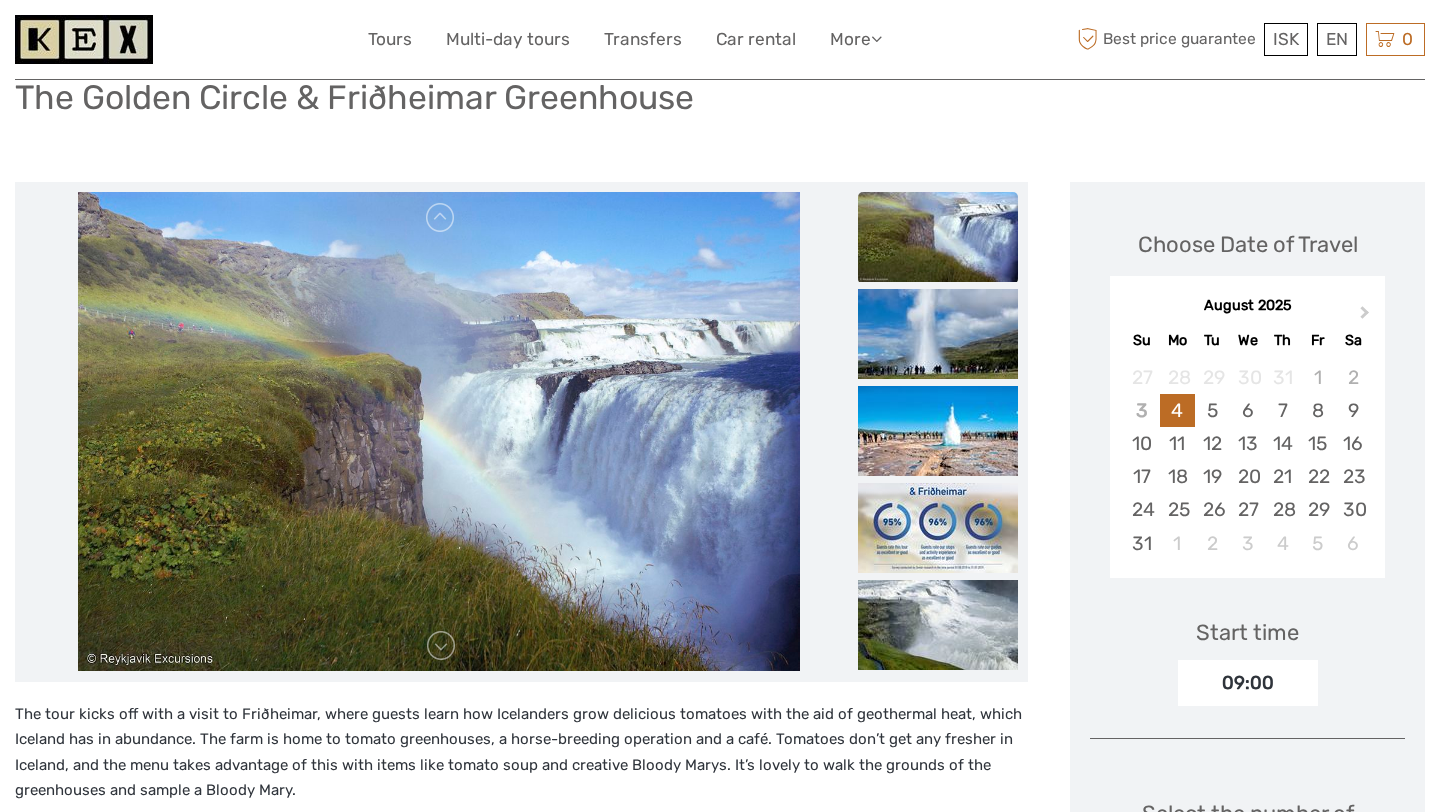 scroll, scrollTop: 154, scrollLeft: 0, axis: vertical 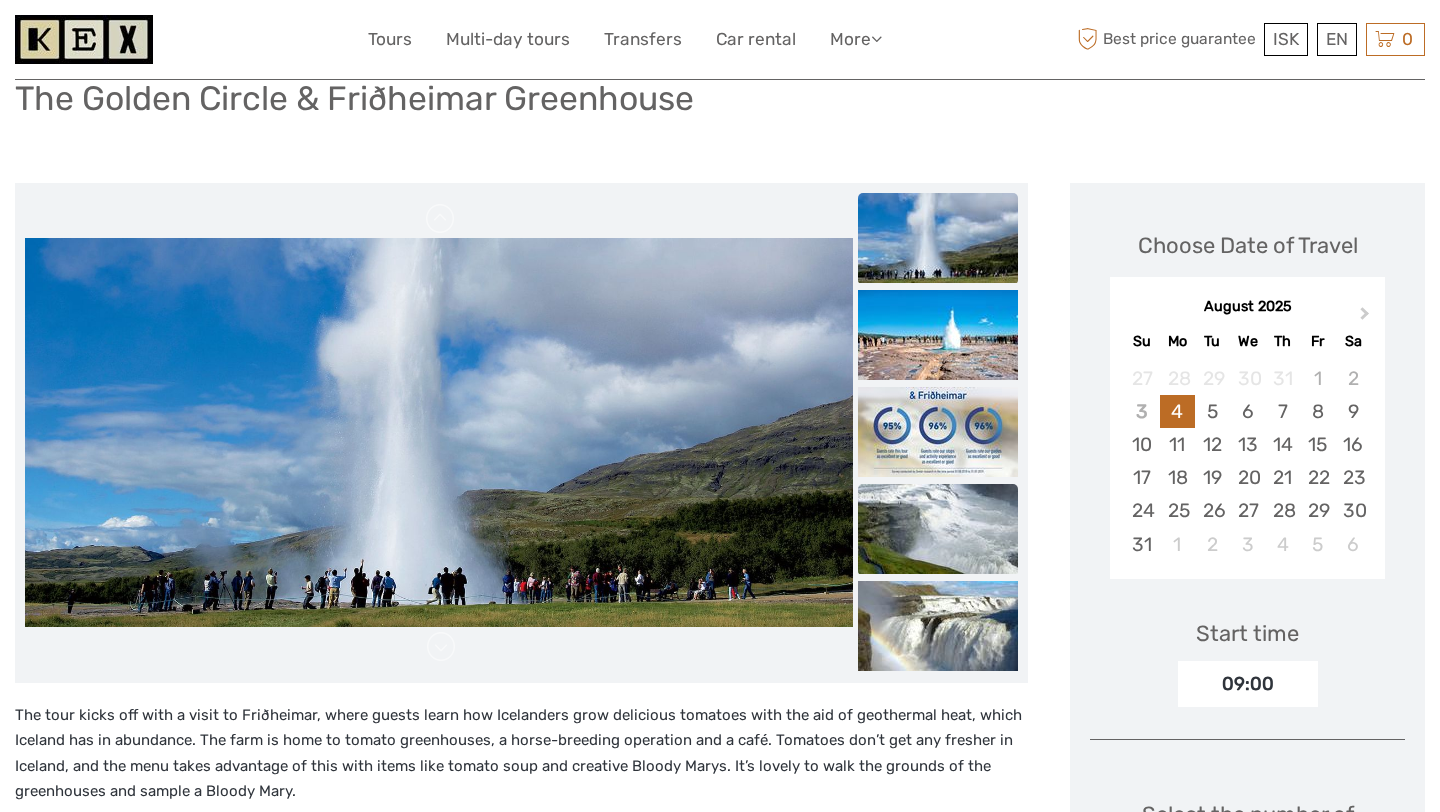 click at bounding box center [938, 626] 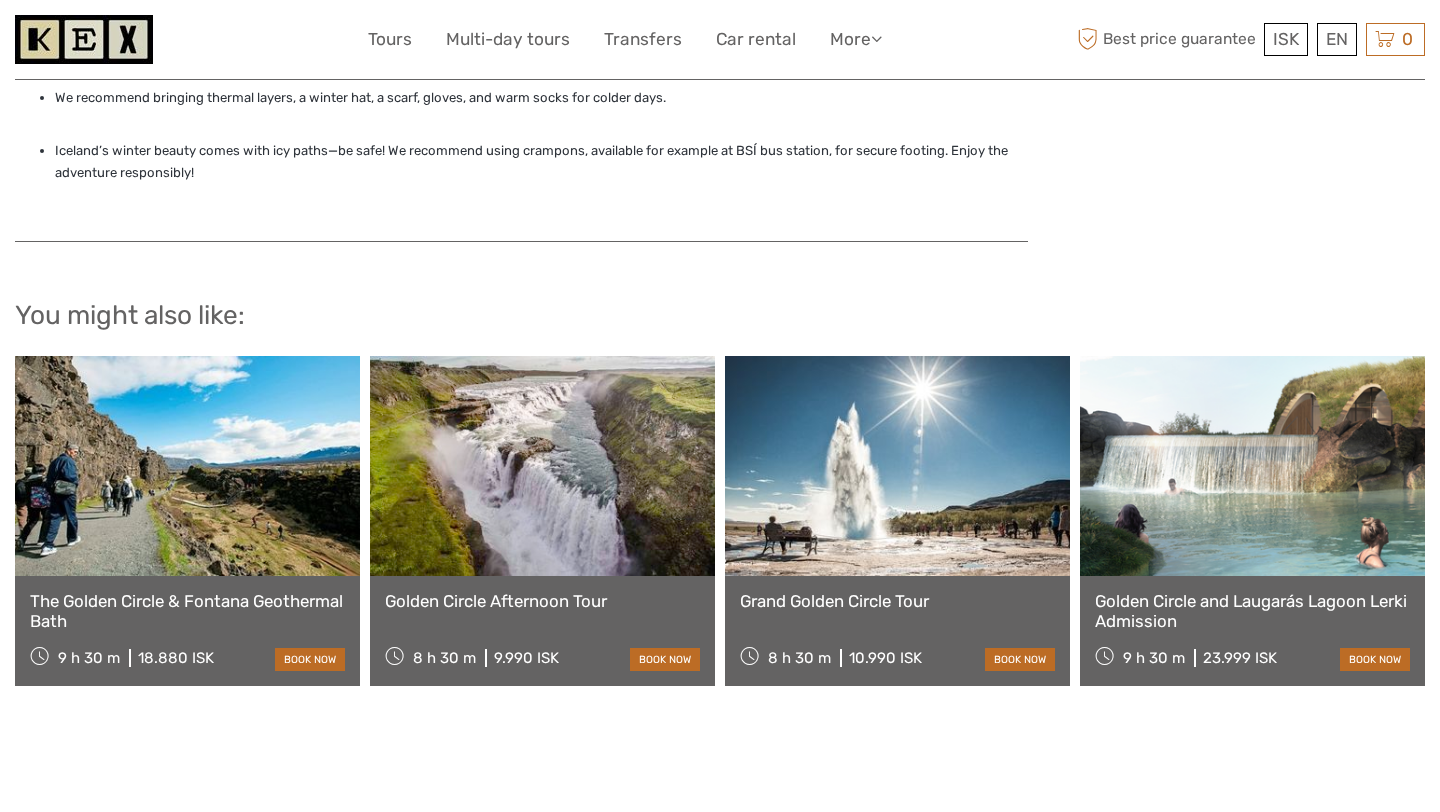 scroll, scrollTop: 1851, scrollLeft: 0, axis: vertical 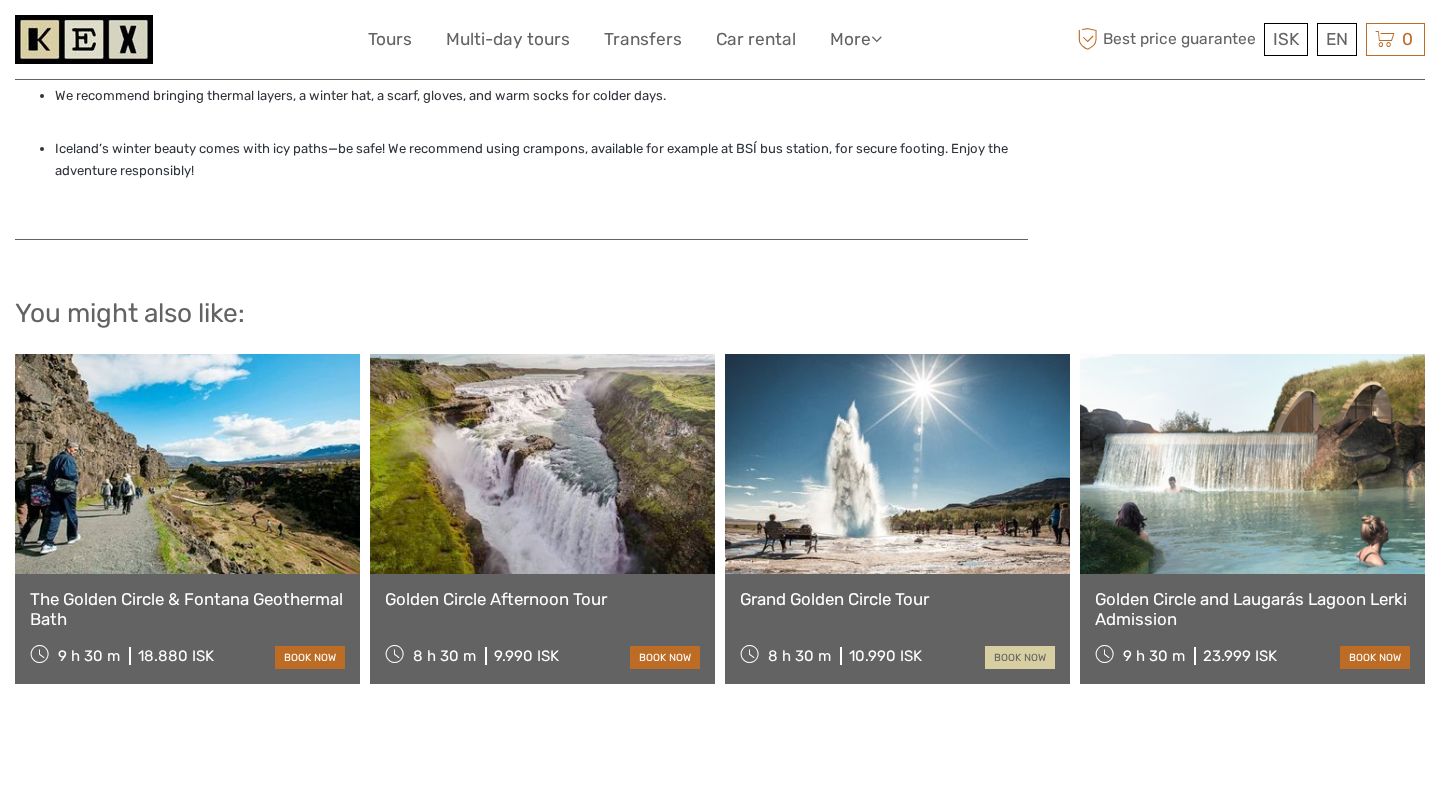 click on "book now" at bounding box center (1020, 657) 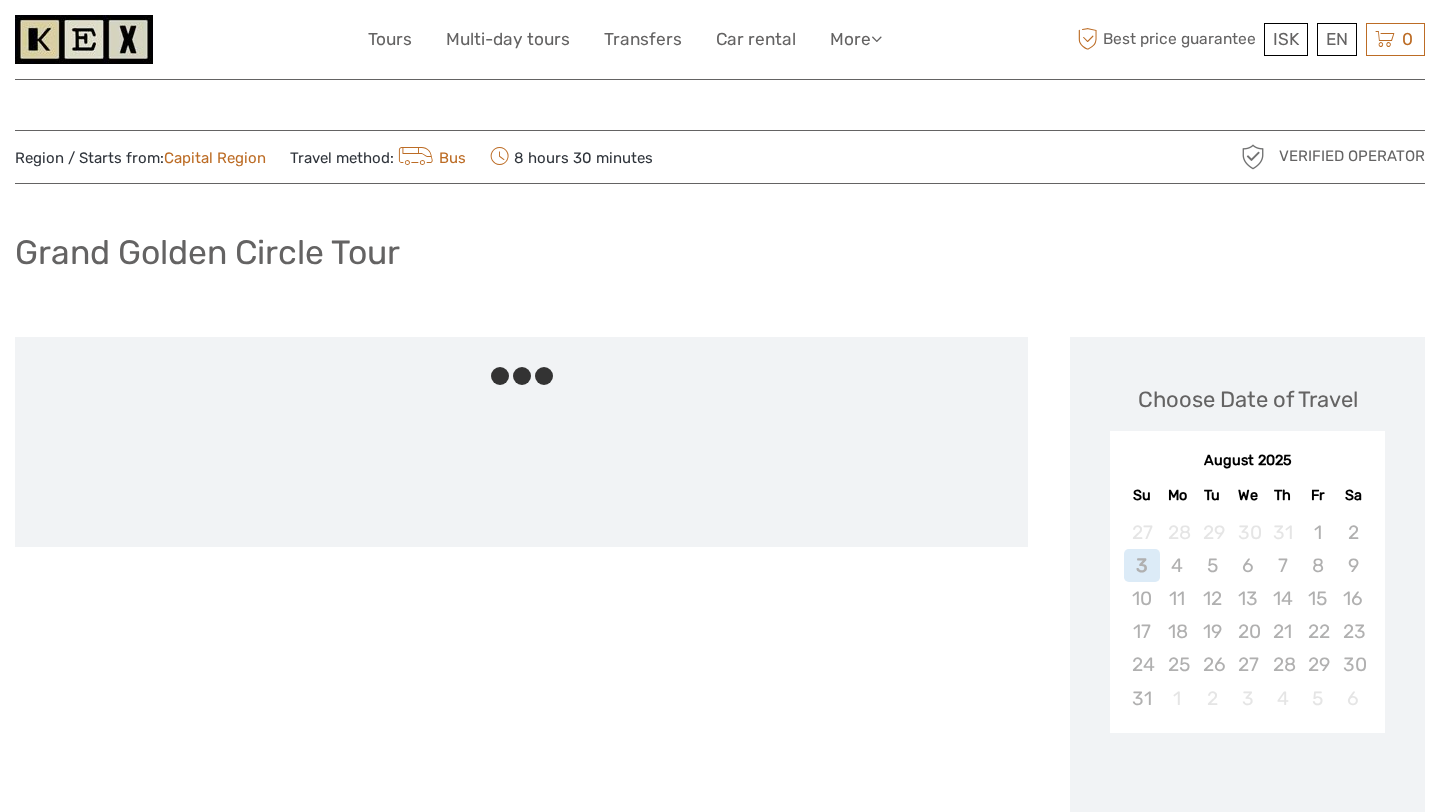 scroll, scrollTop: 0, scrollLeft: 0, axis: both 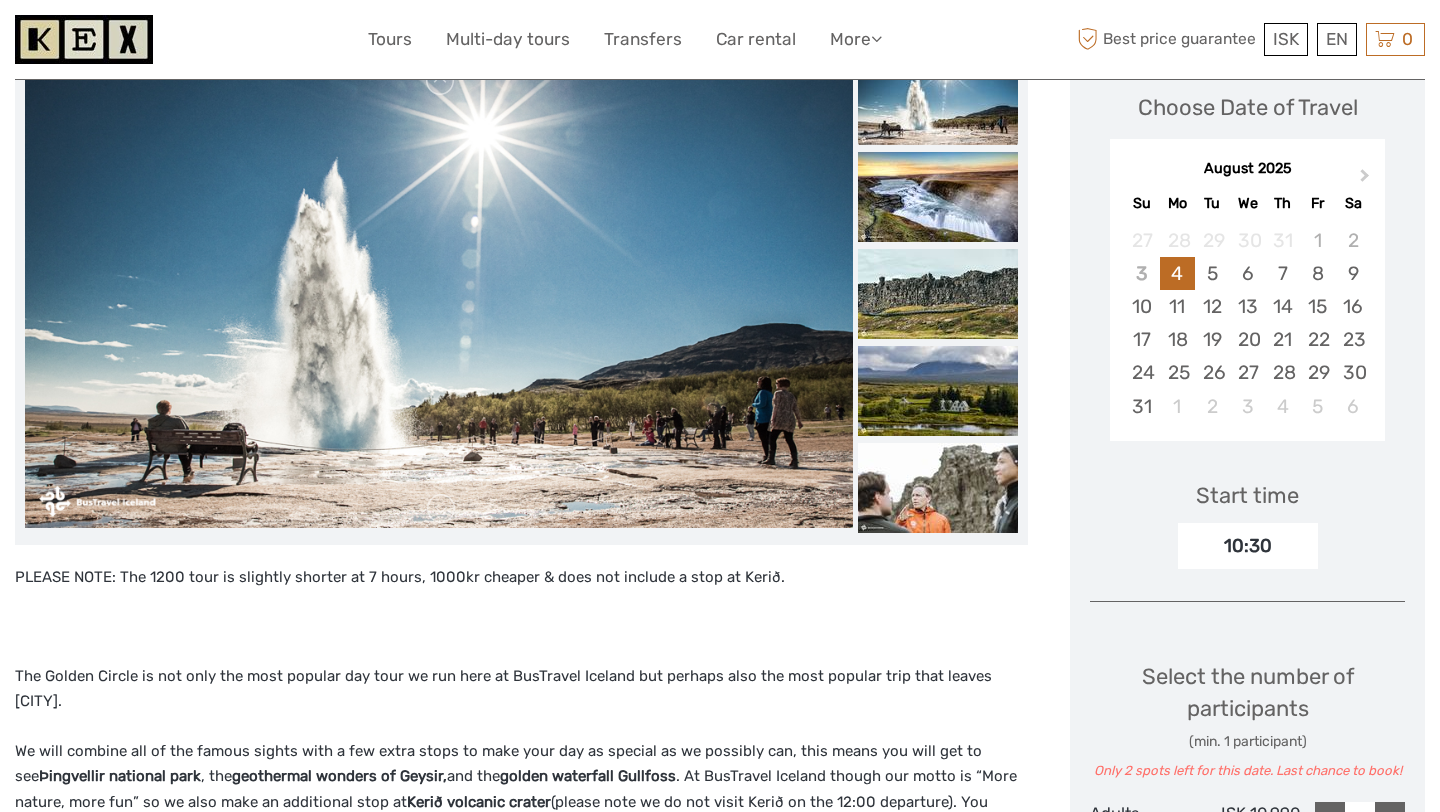click on "August 2025 Su Mo Tu We Th Fr Sa" at bounding box center (1247, 184) 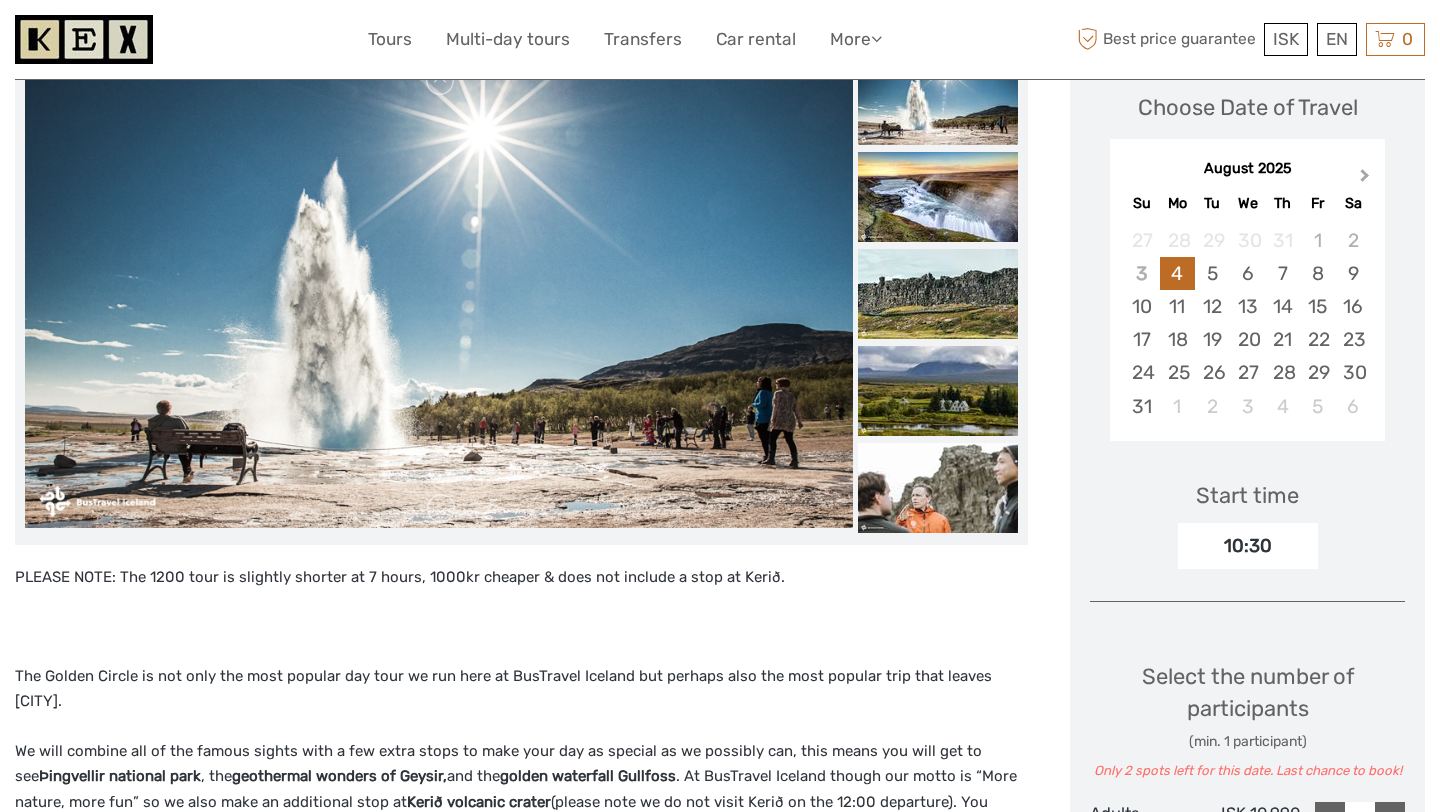 click on "Next Month" at bounding box center (1365, 179) 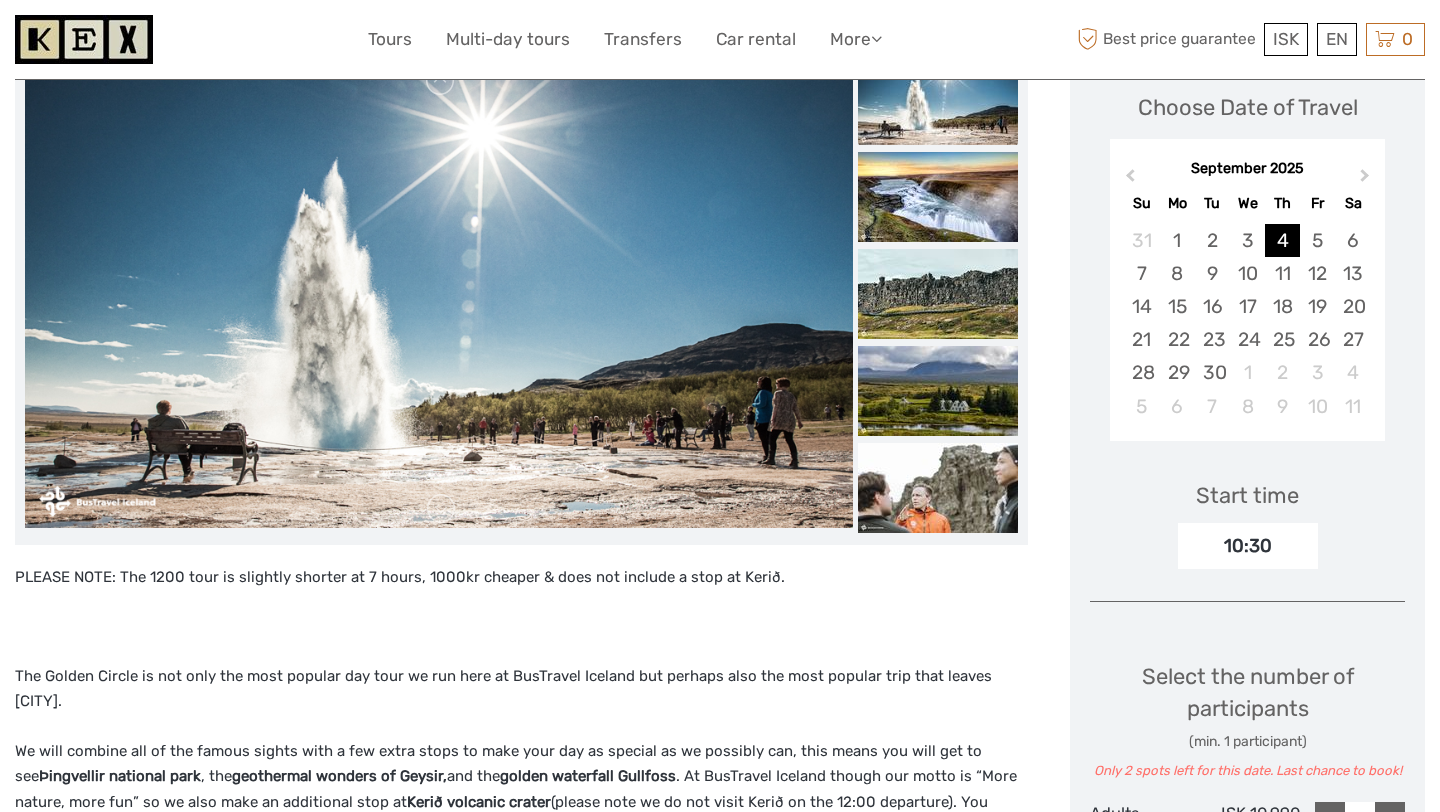 click on "4" at bounding box center [1282, 240] 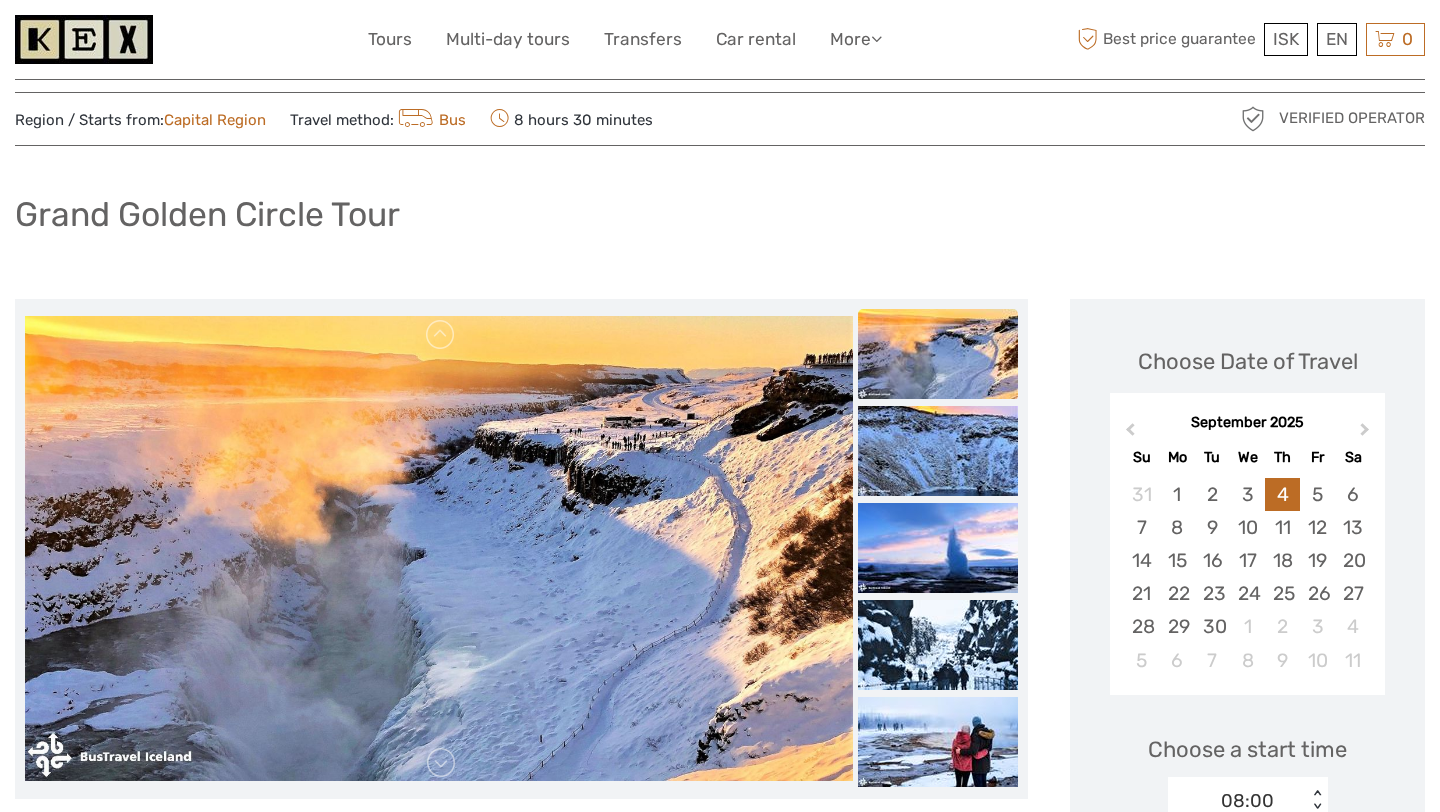 scroll, scrollTop: 39, scrollLeft: 0, axis: vertical 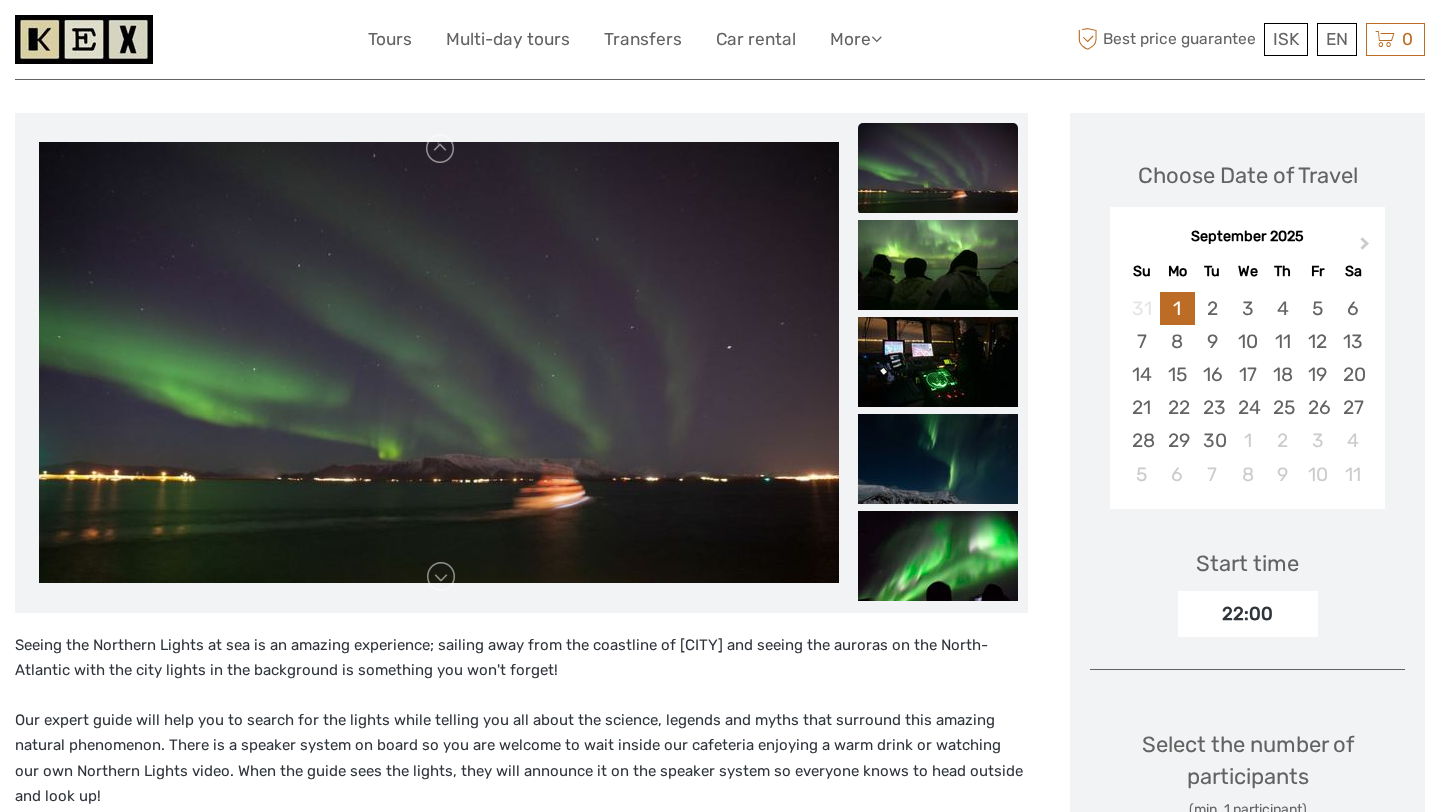 click on "September 2025" at bounding box center [1247, 237] 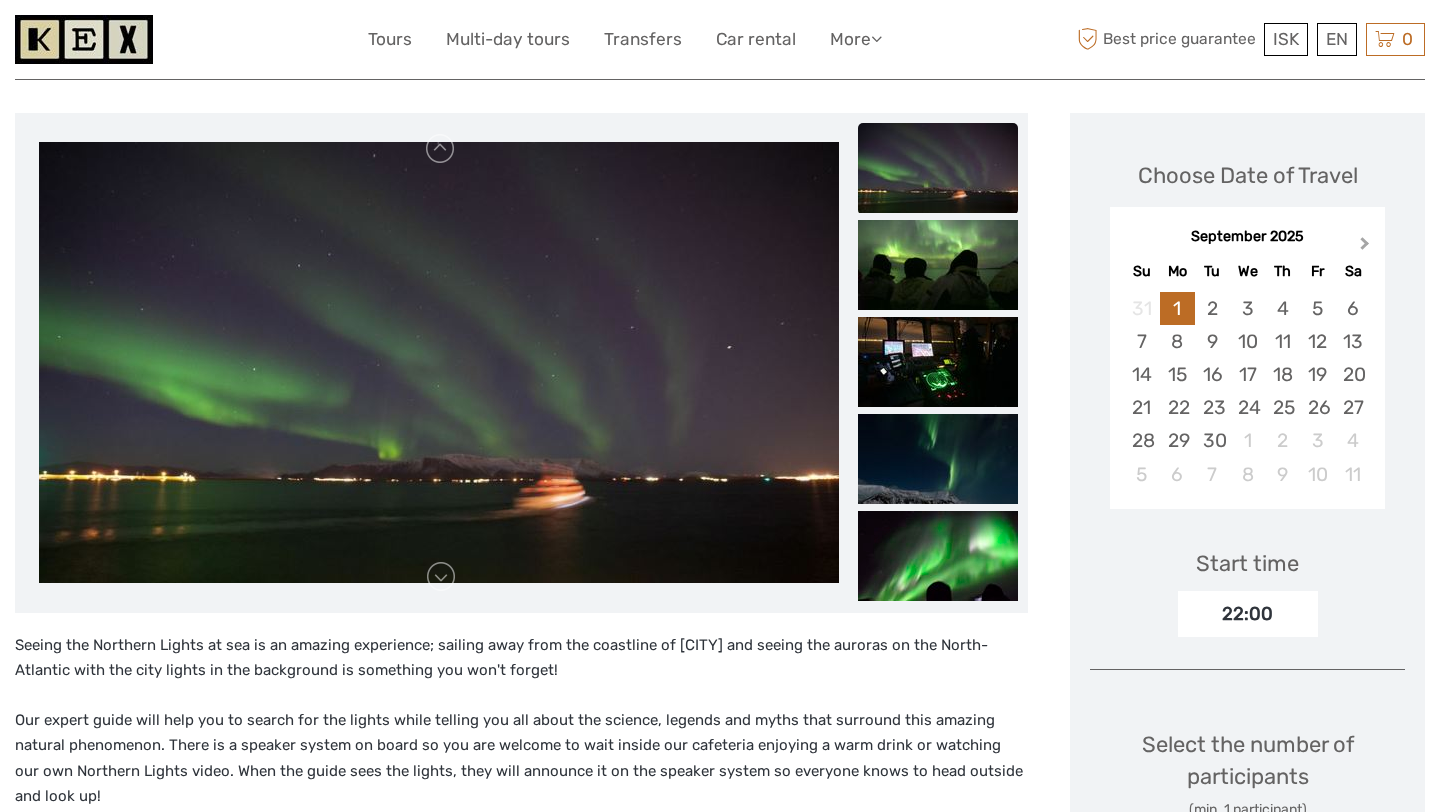 click on "Next Month" at bounding box center (1367, 248) 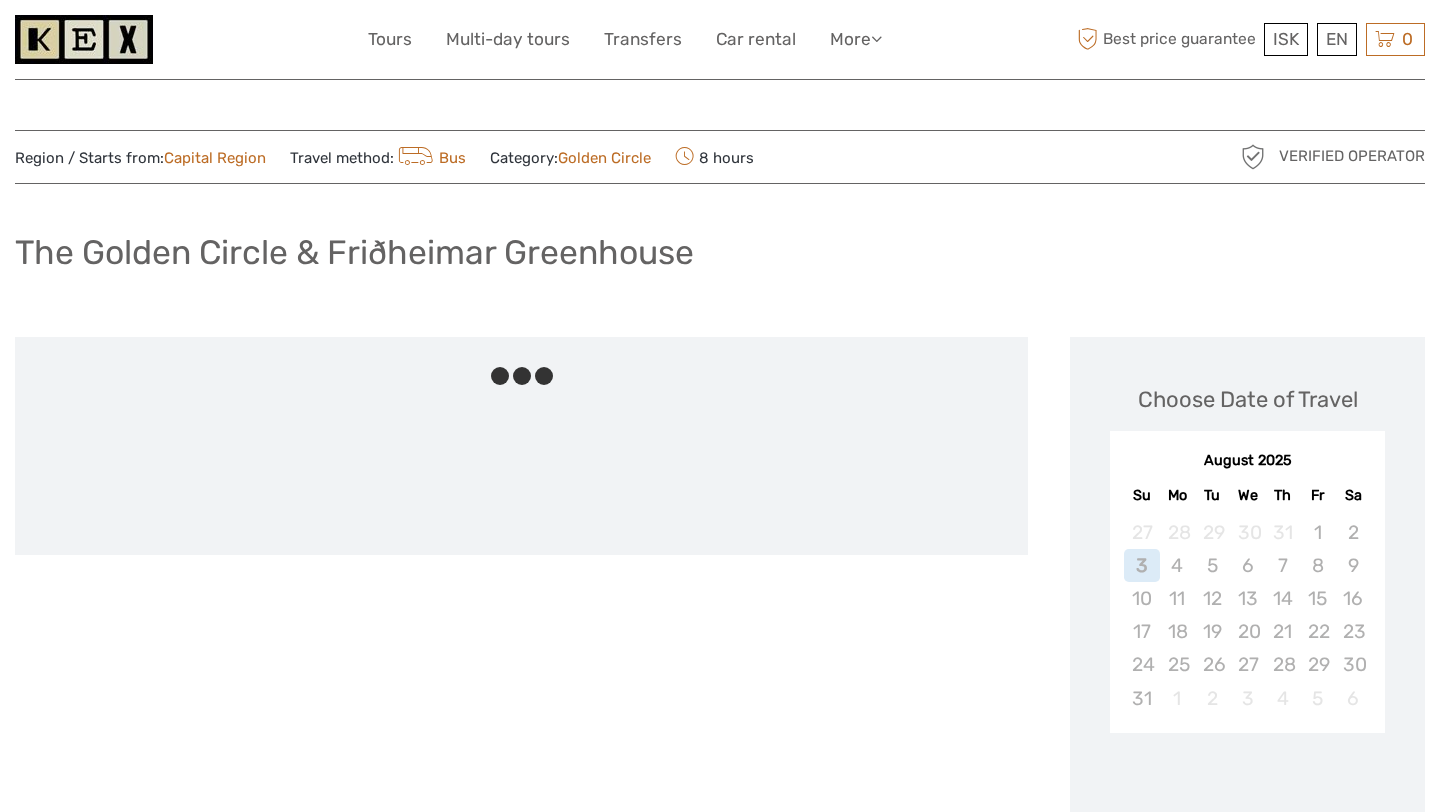 scroll, scrollTop: 0, scrollLeft: 0, axis: both 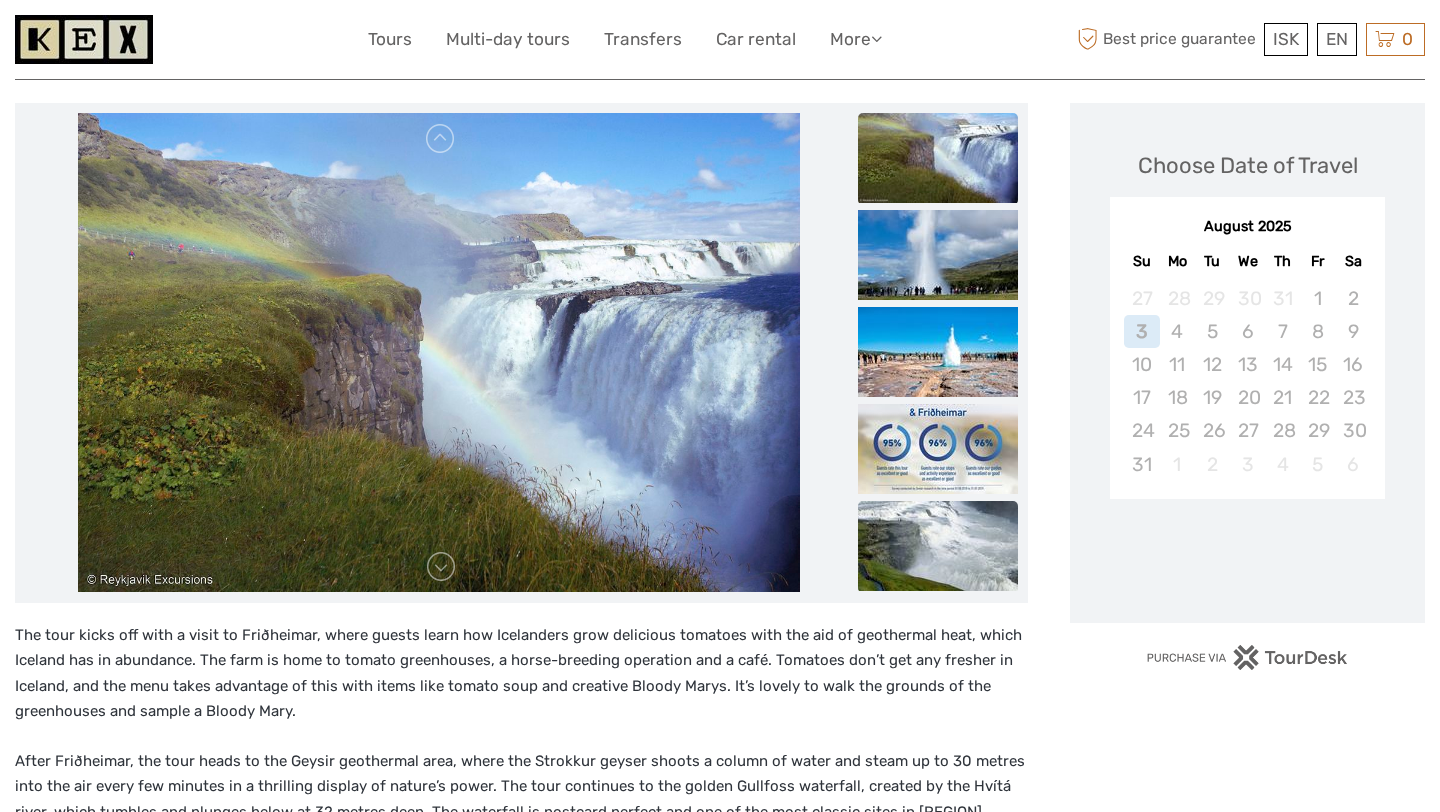 click at bounding box center (938, 546) 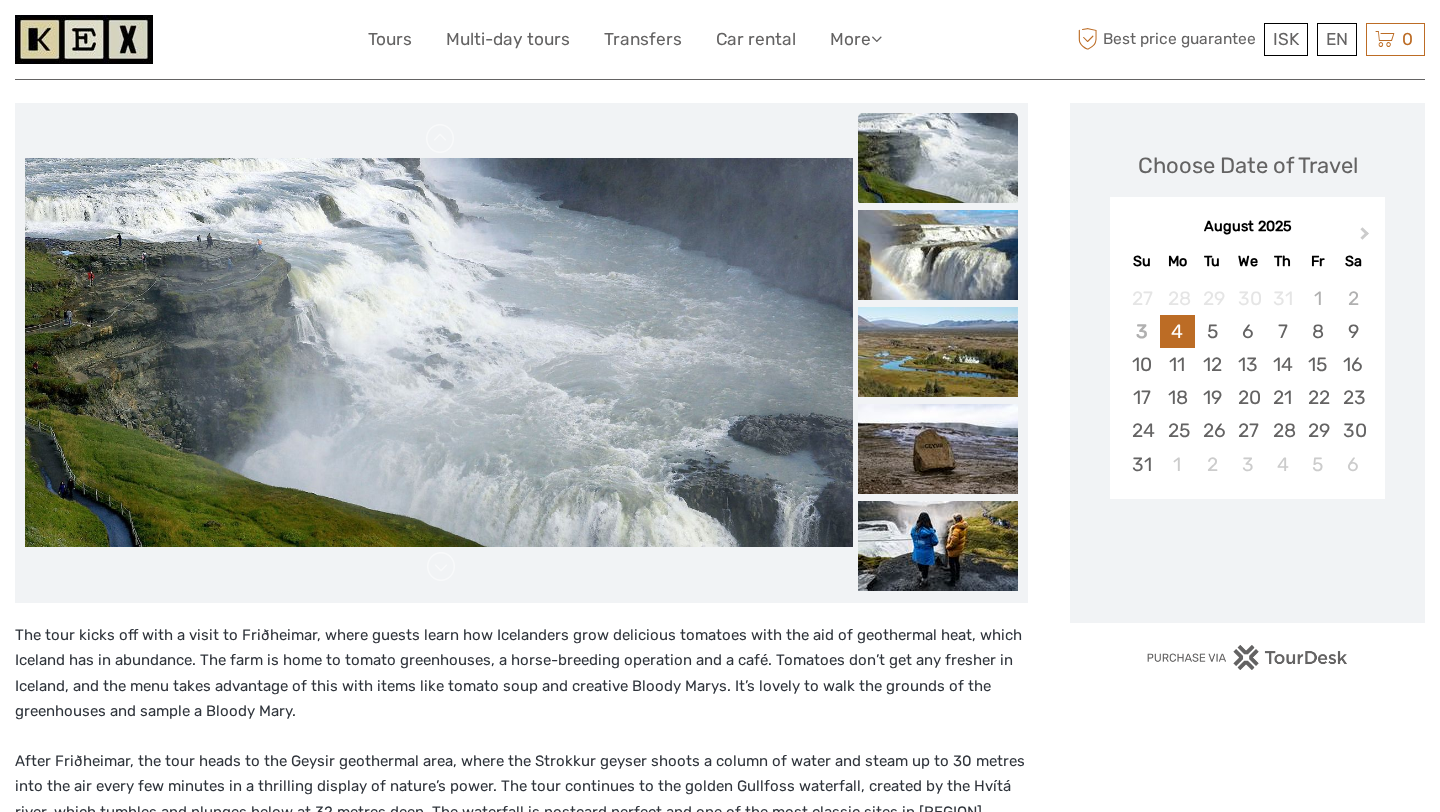 click at bounding box center (938, 546) 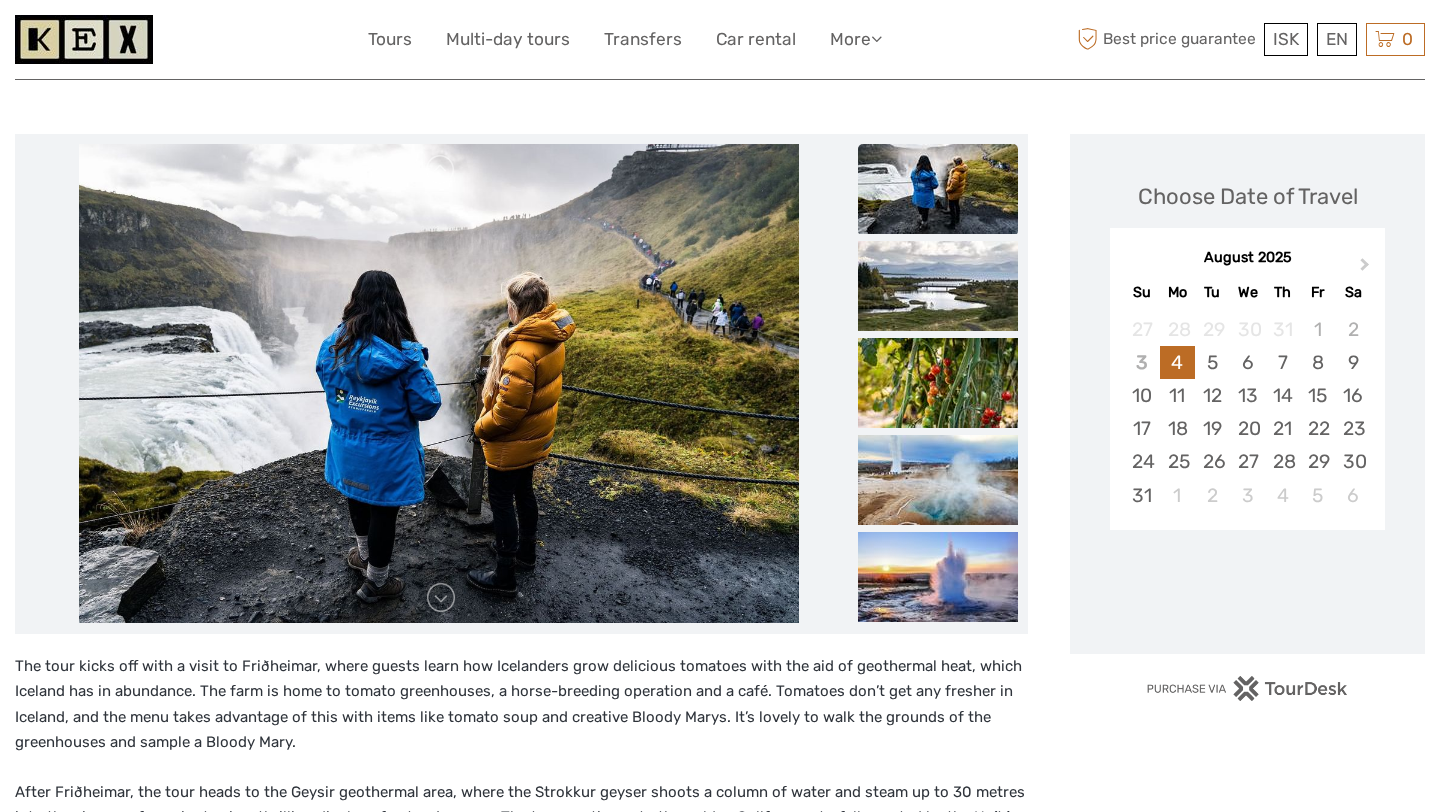 scroll, scrollTop: 179, scrollLeft: 0, axis: vertical 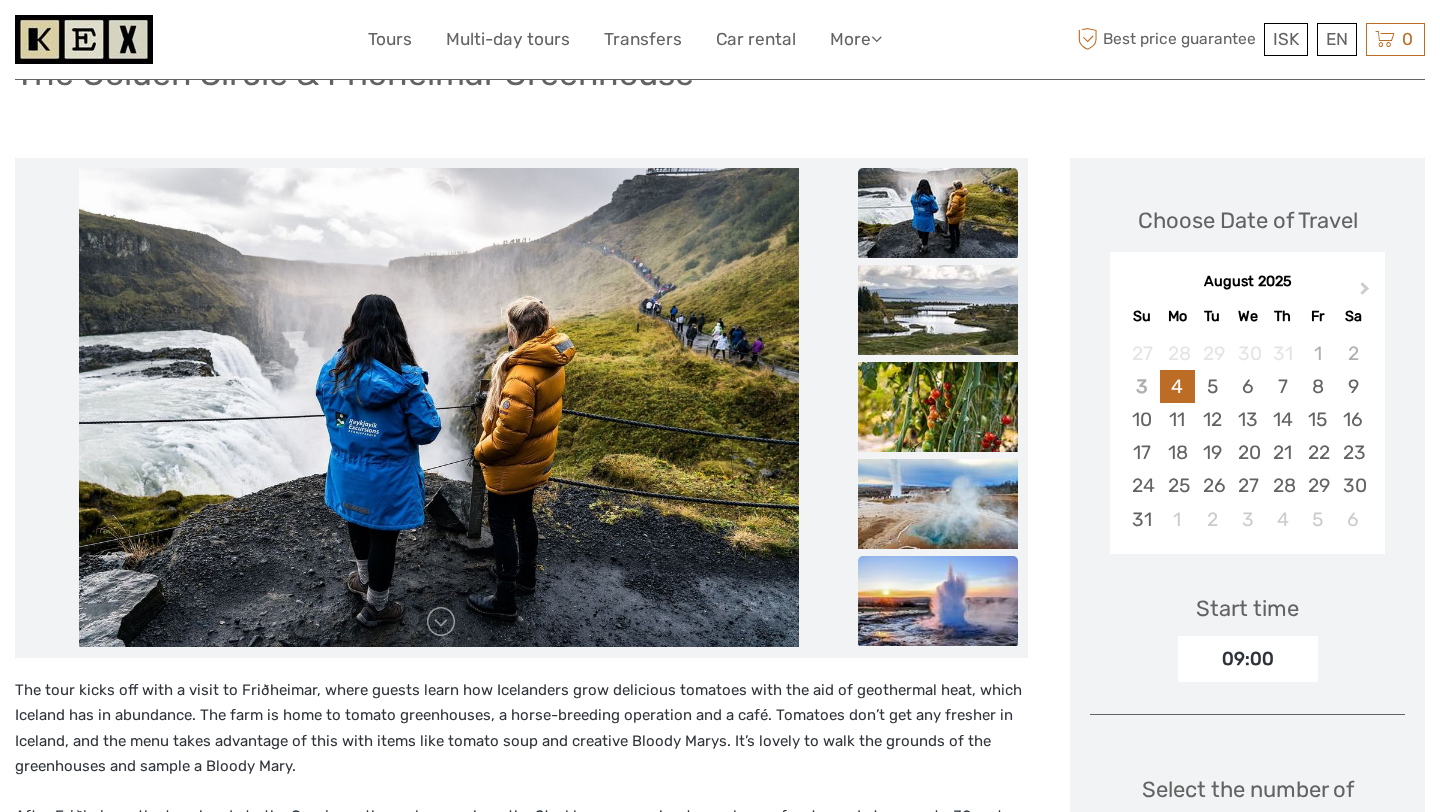 click at bounding box center (938, 601) 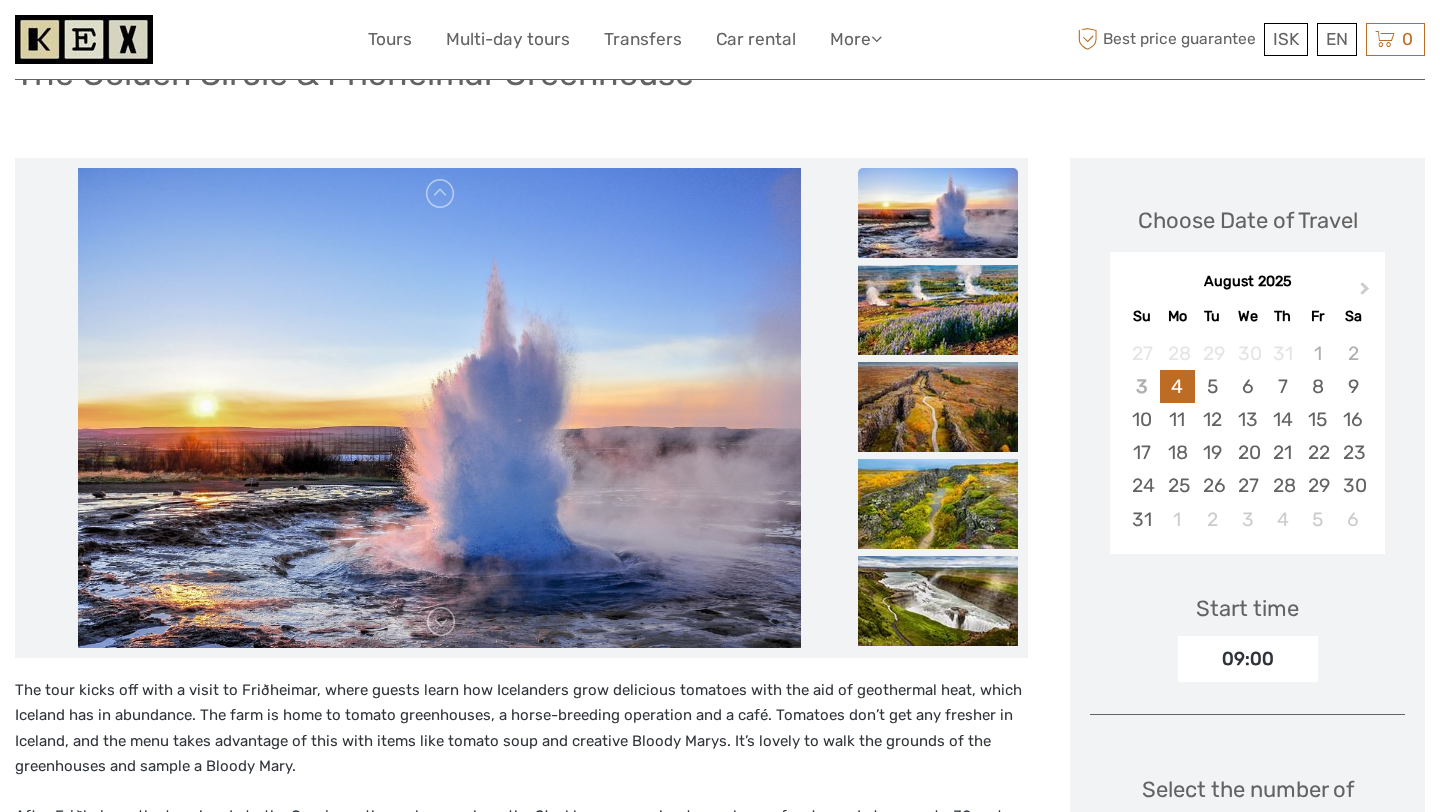 click at bounding box center [938, 601] 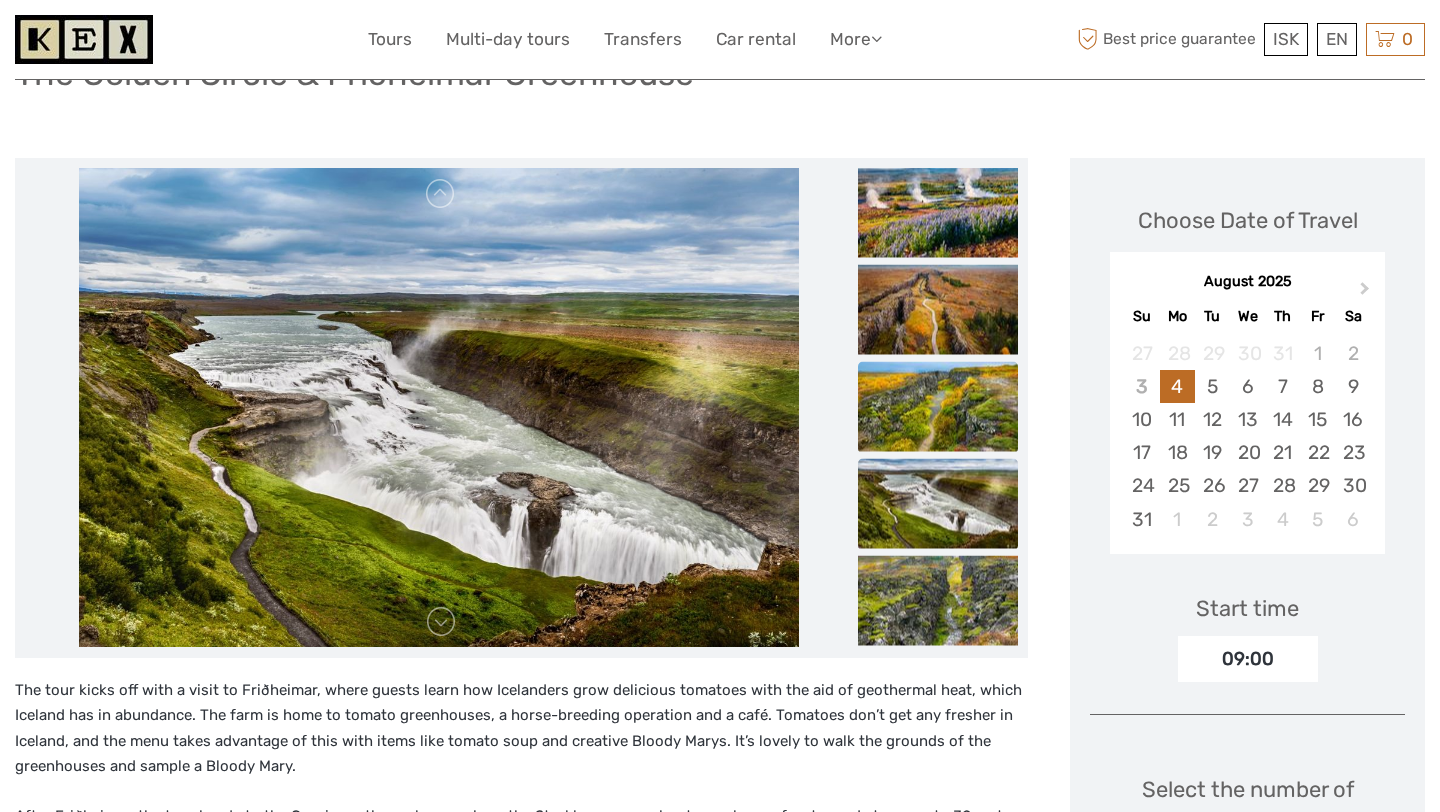 click at bounding box center [938, 406] 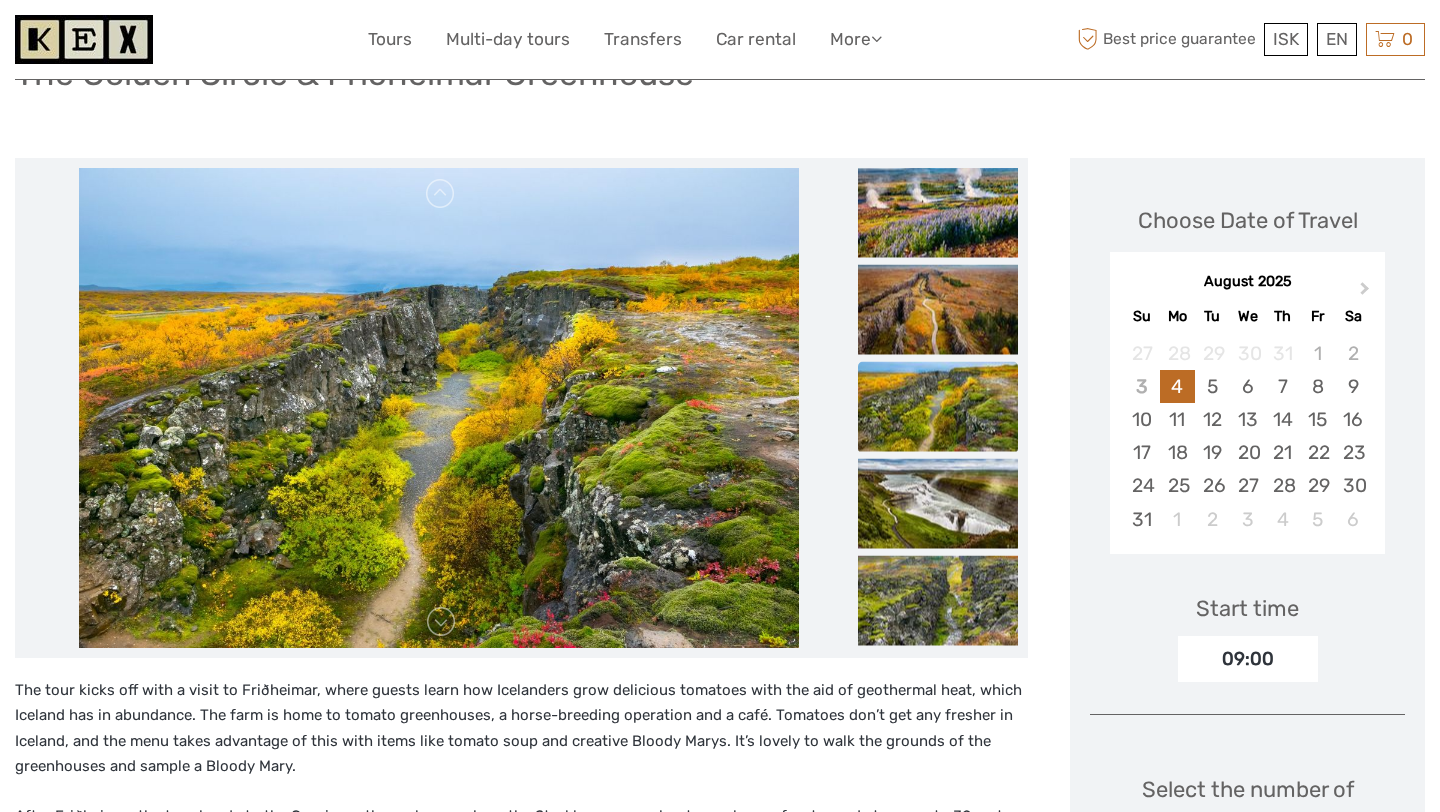 click at bounding box center [938, 406] 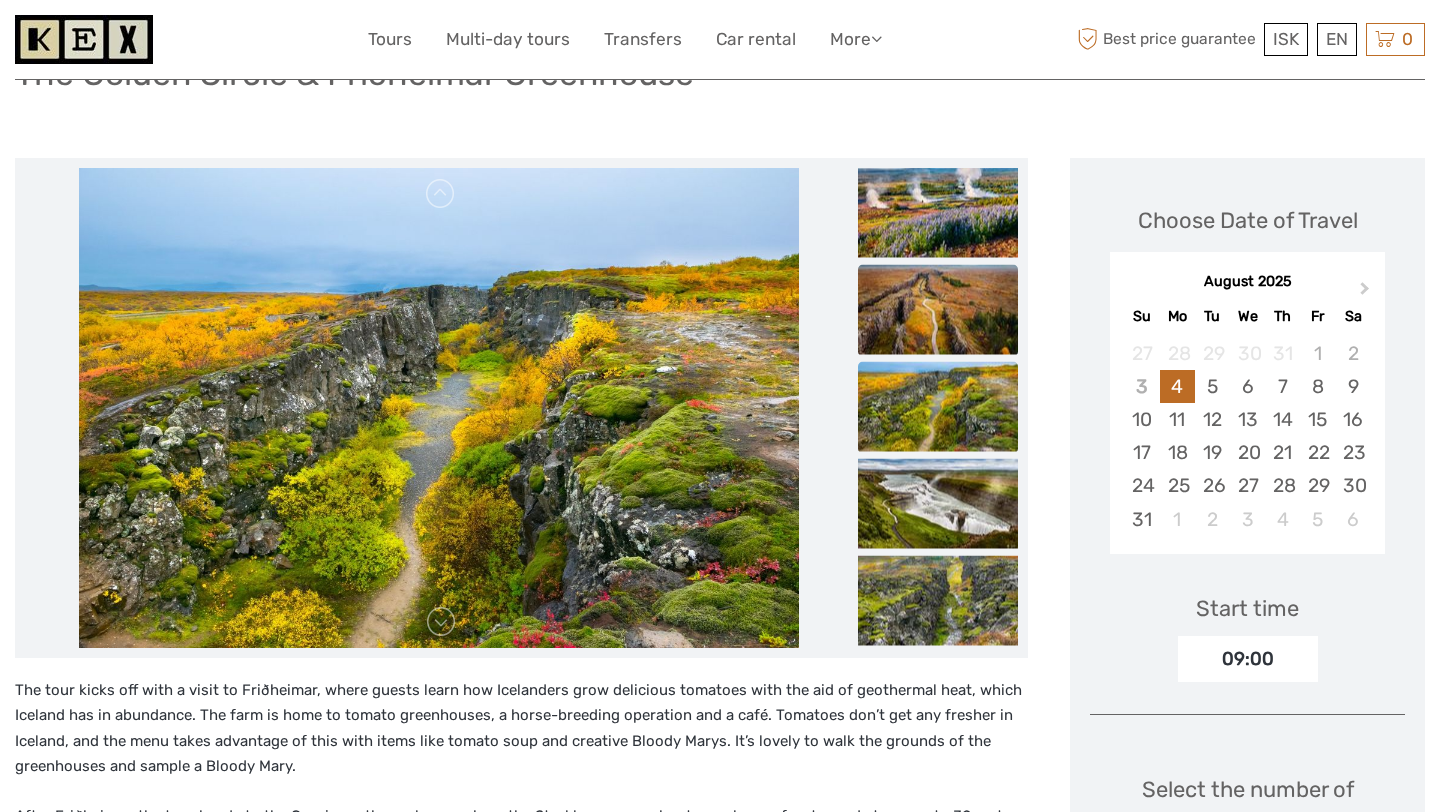 click at bounding box center (938, 309) 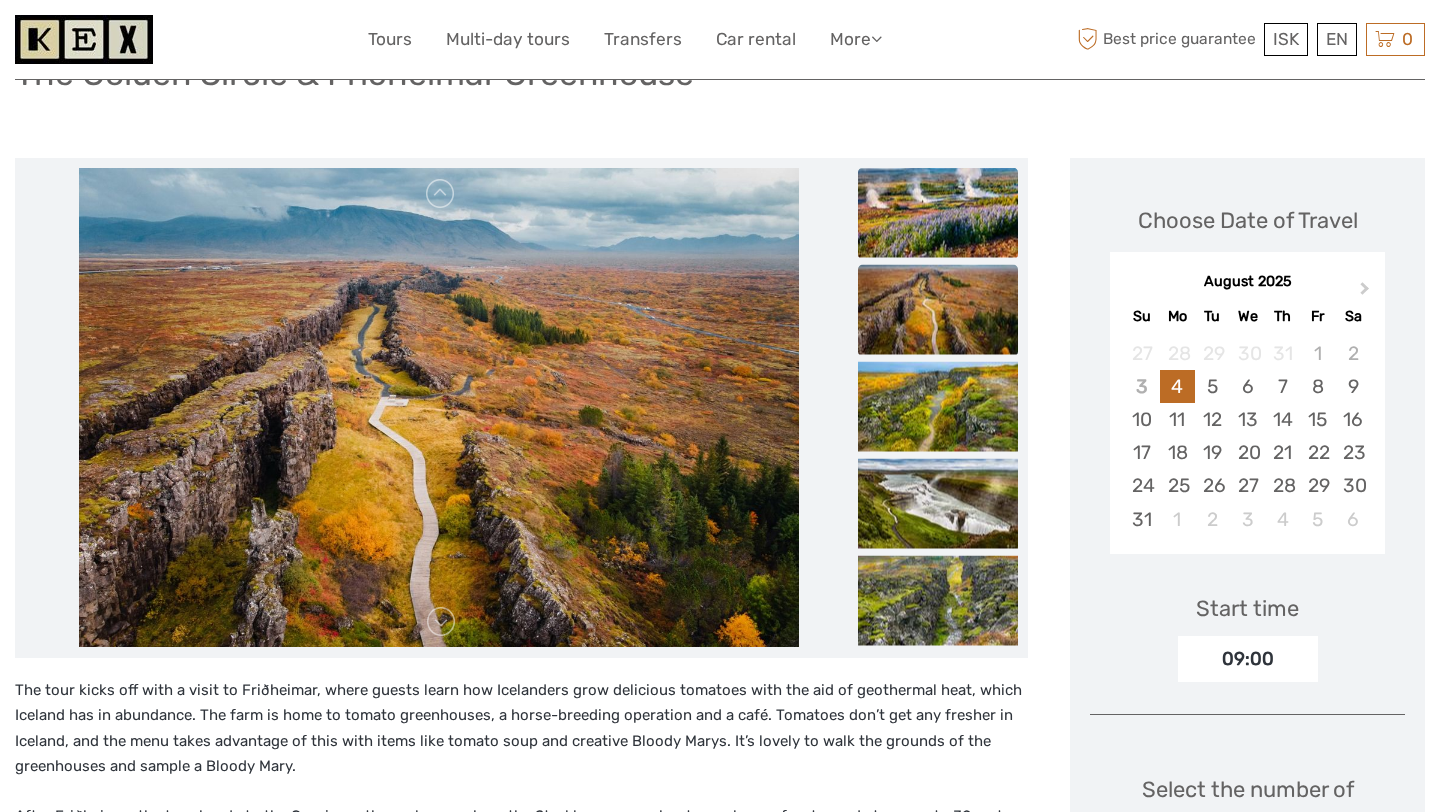 click at bounding box center [938, 212] 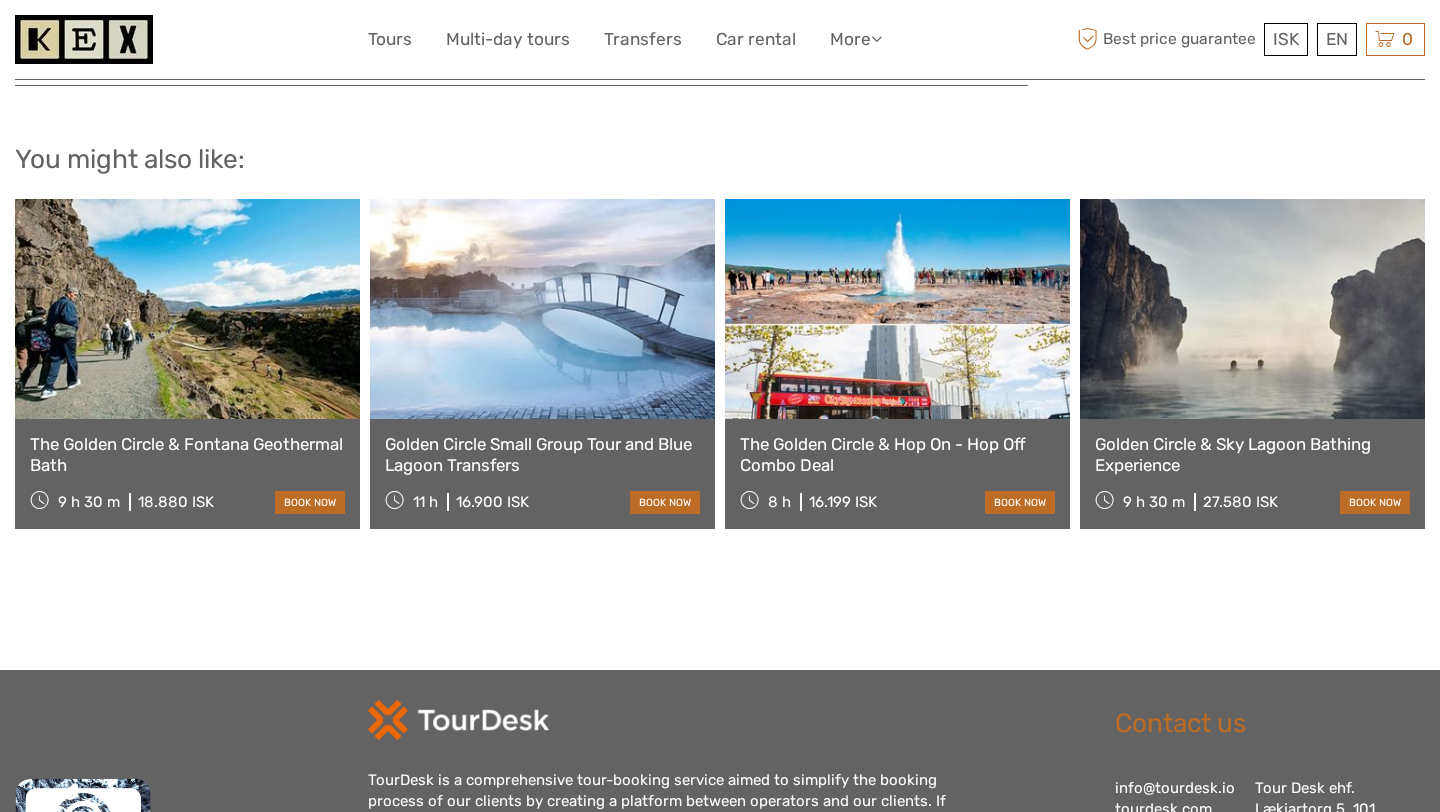 scroll, scrollTop: 1983, scrollLeft: 0, axis: vertical 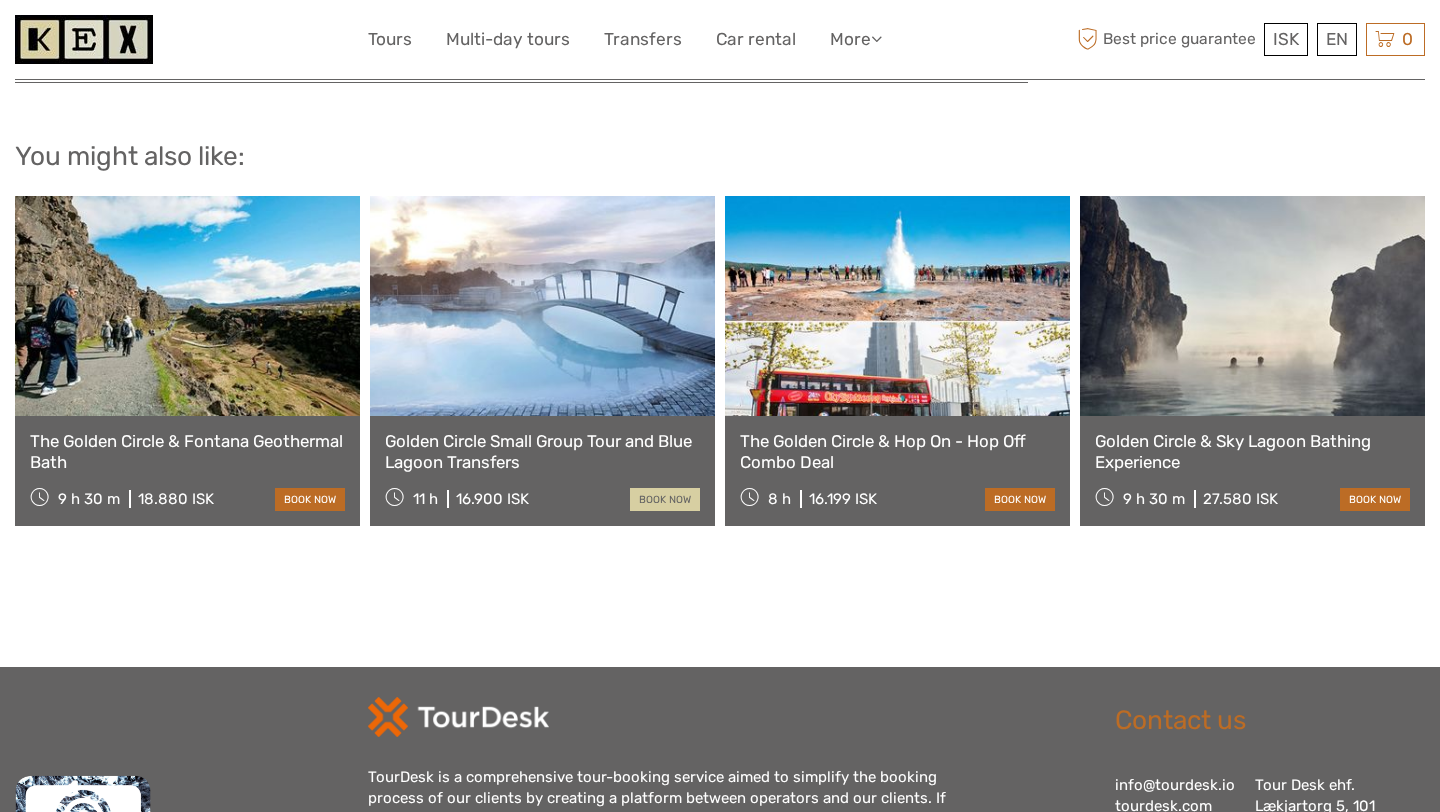 click on "book now" at bounding box center [665, 499] 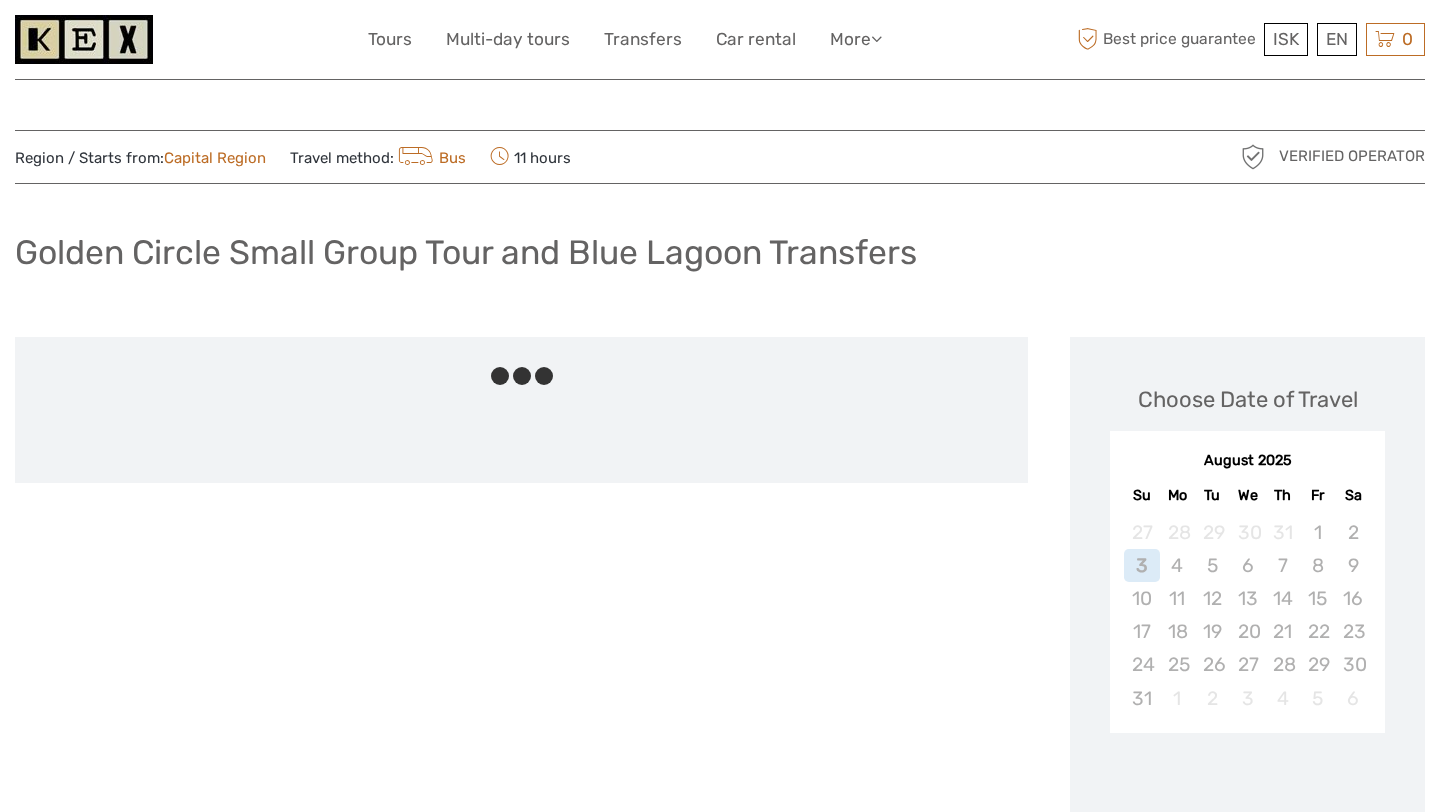 scroll, scrollTop: 0, scrollLeft: 0, axis: both 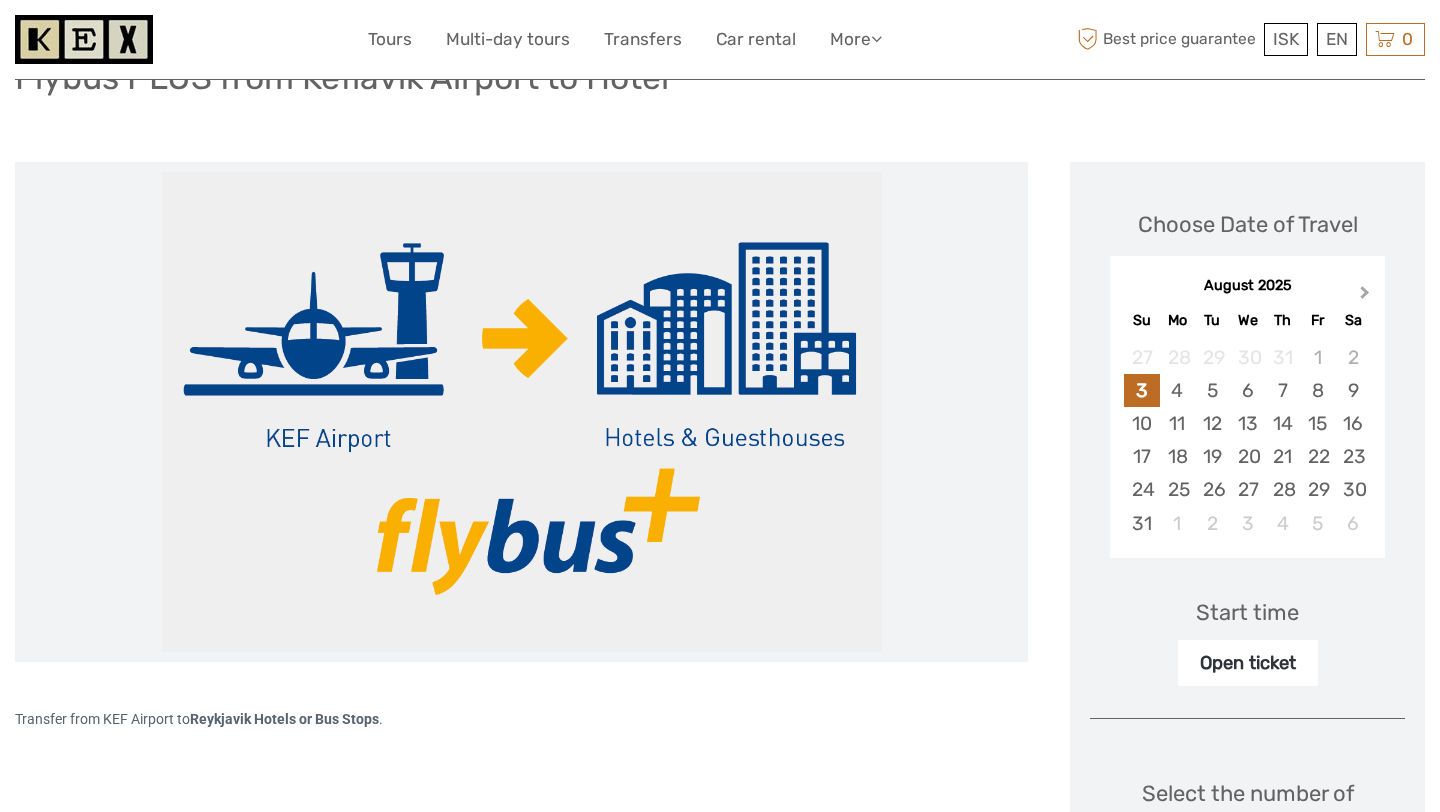 click on "Next Month" at bounding box center (1367, 297) 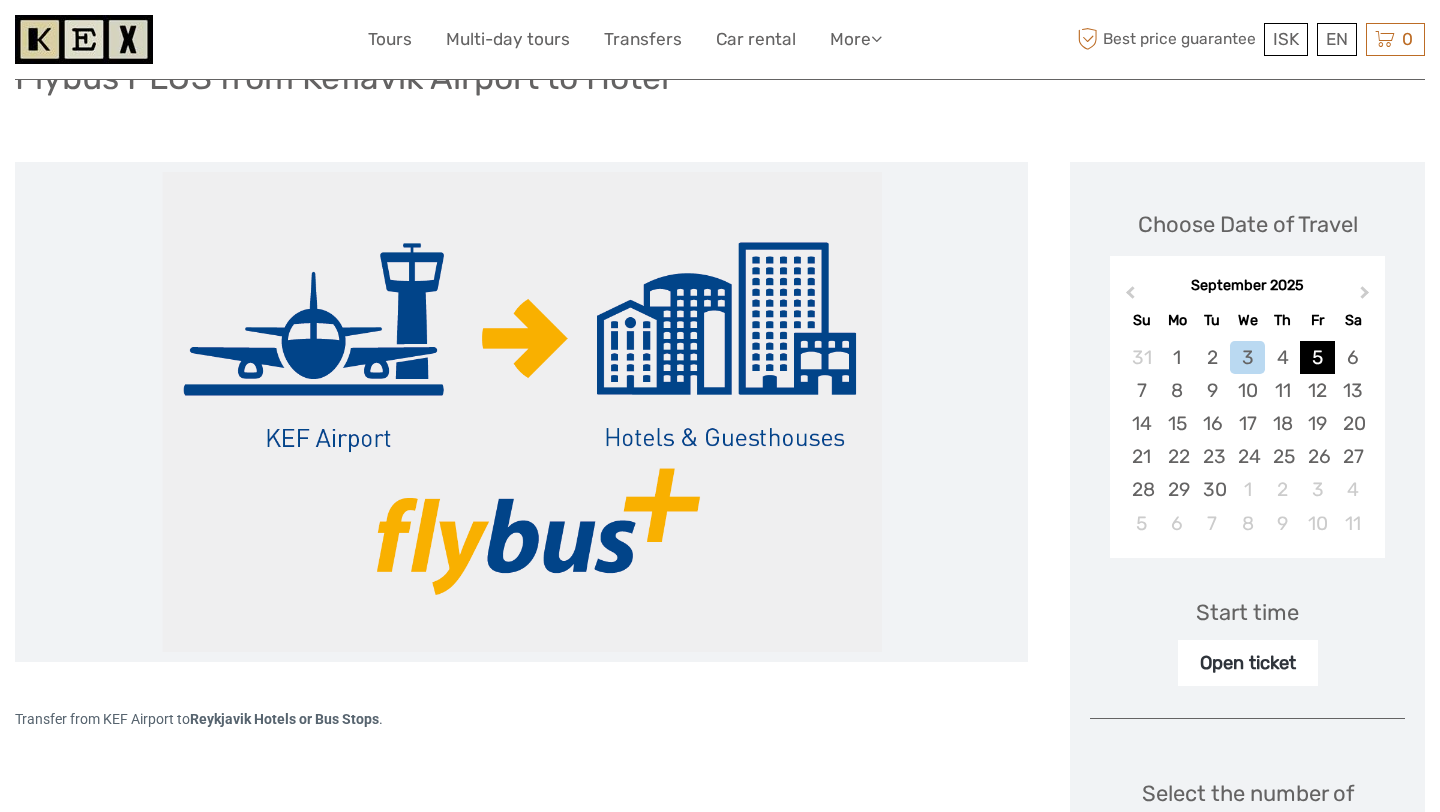 click on "5" at bounding box center (1317, 357) 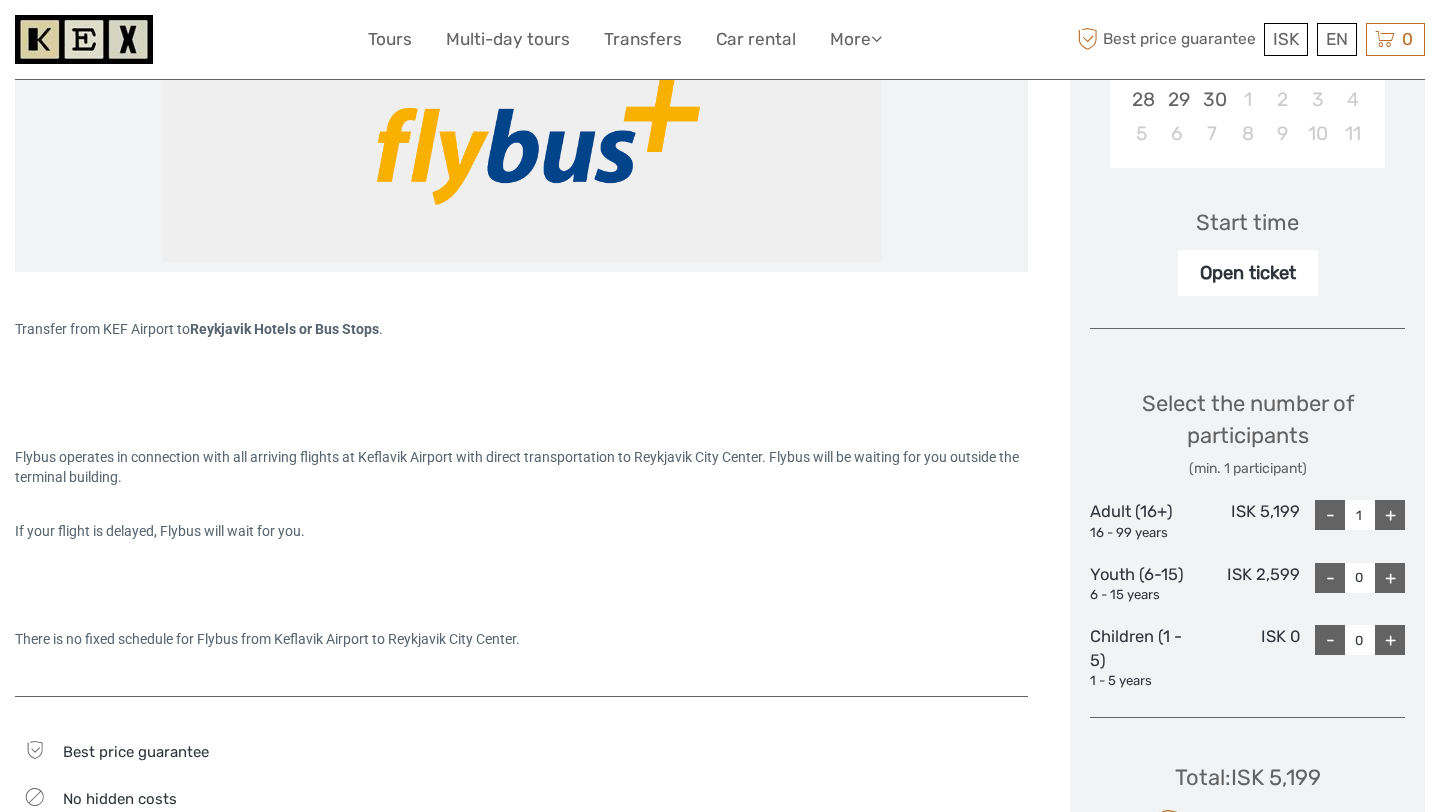 scroll, scrollTop: 619, scrollLeft: 0, axis: vertical 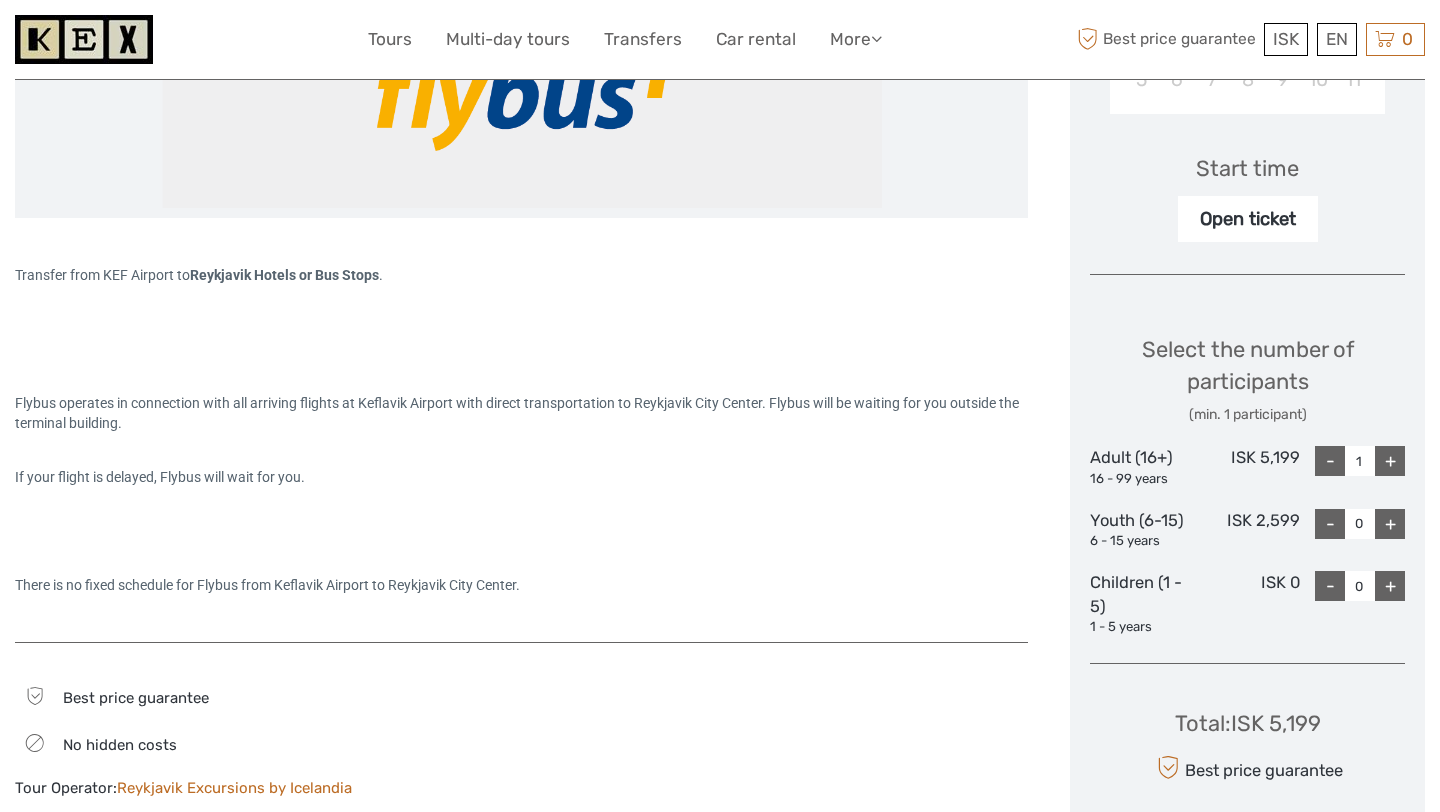 click on "Open ticket" at bounding box center (1248, 219) 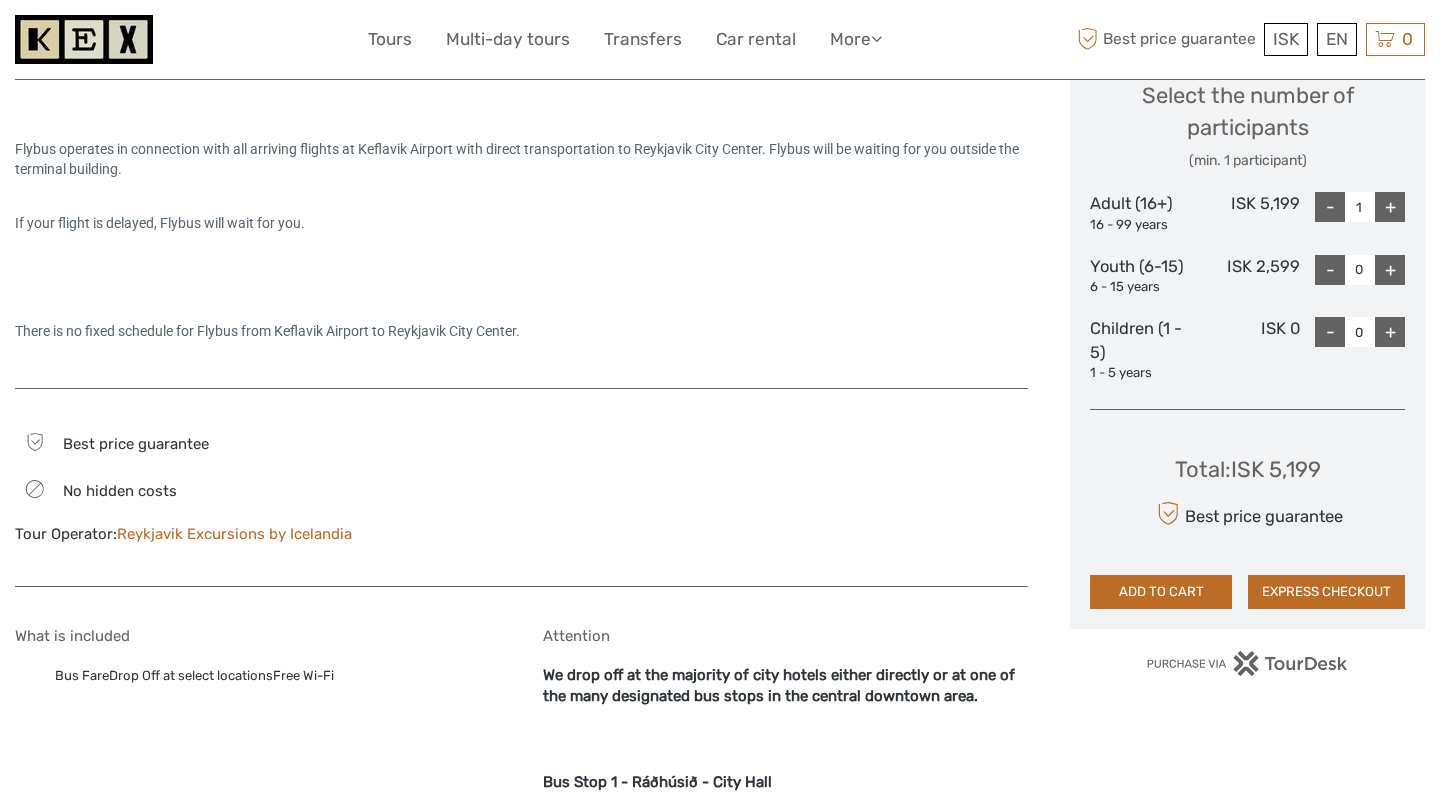 scroll, scrollTop: 875, scrollLeft: 0, axis: vertical 